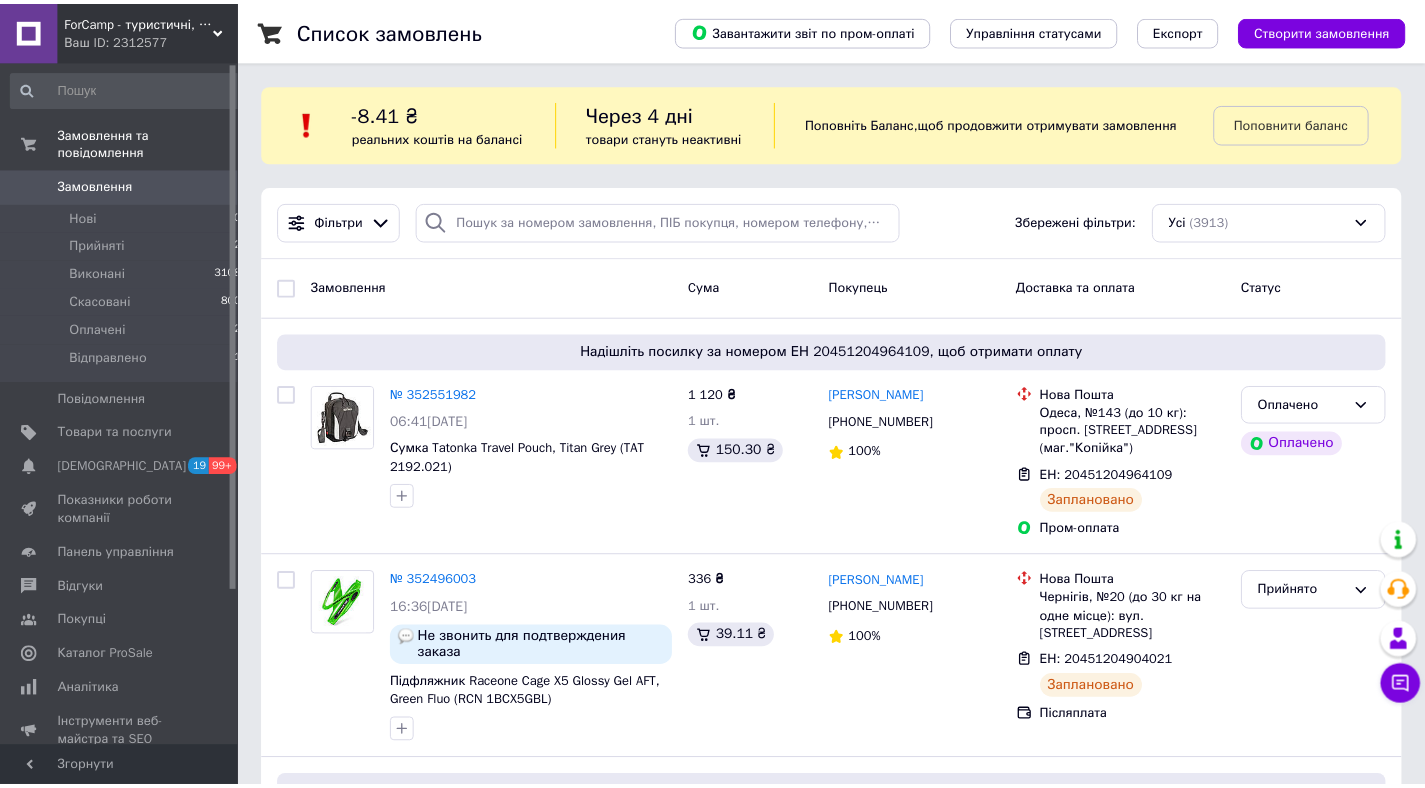 scroll, scrollTop: 0, scrollLeft: 0, axis: both 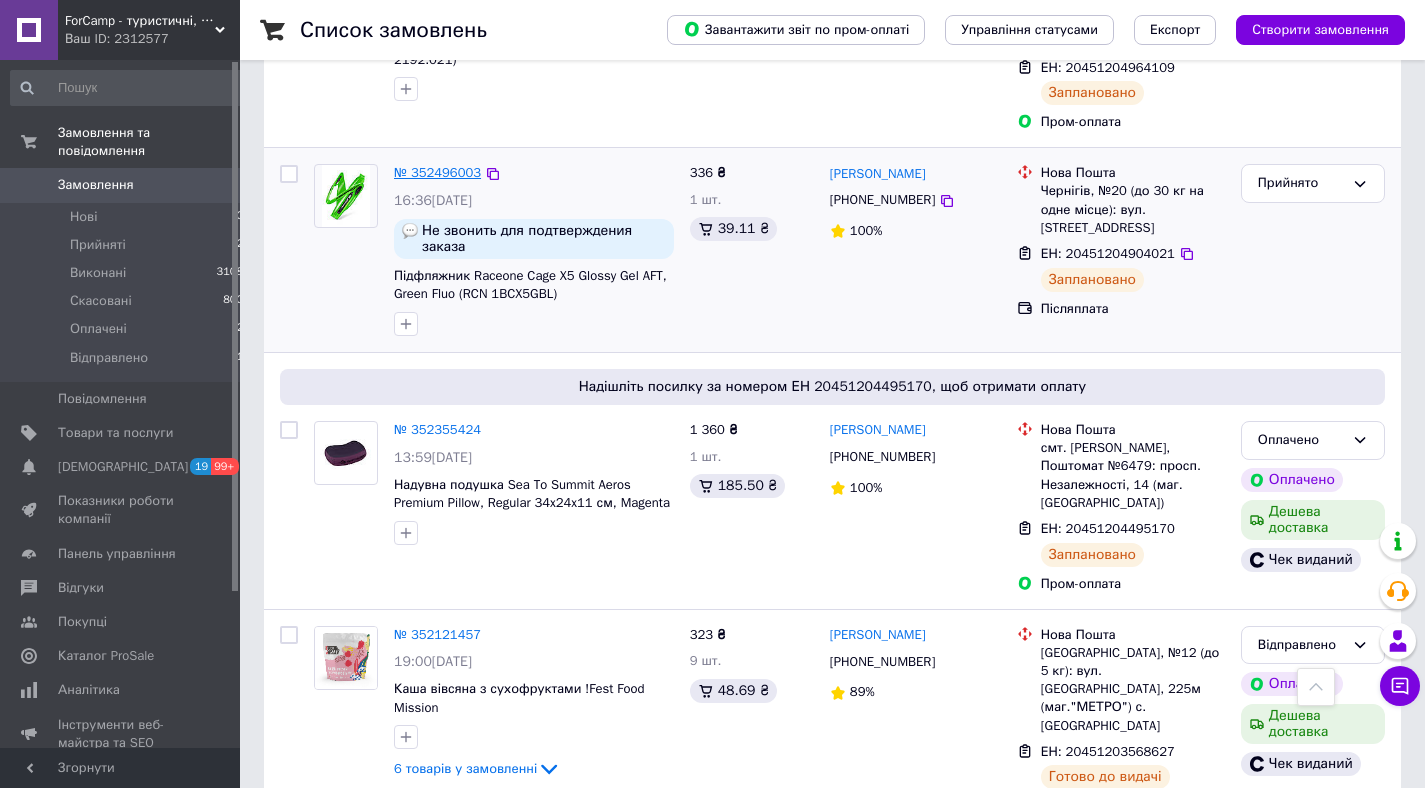 click on "№ 352496003" at bounding box center (437, 172) 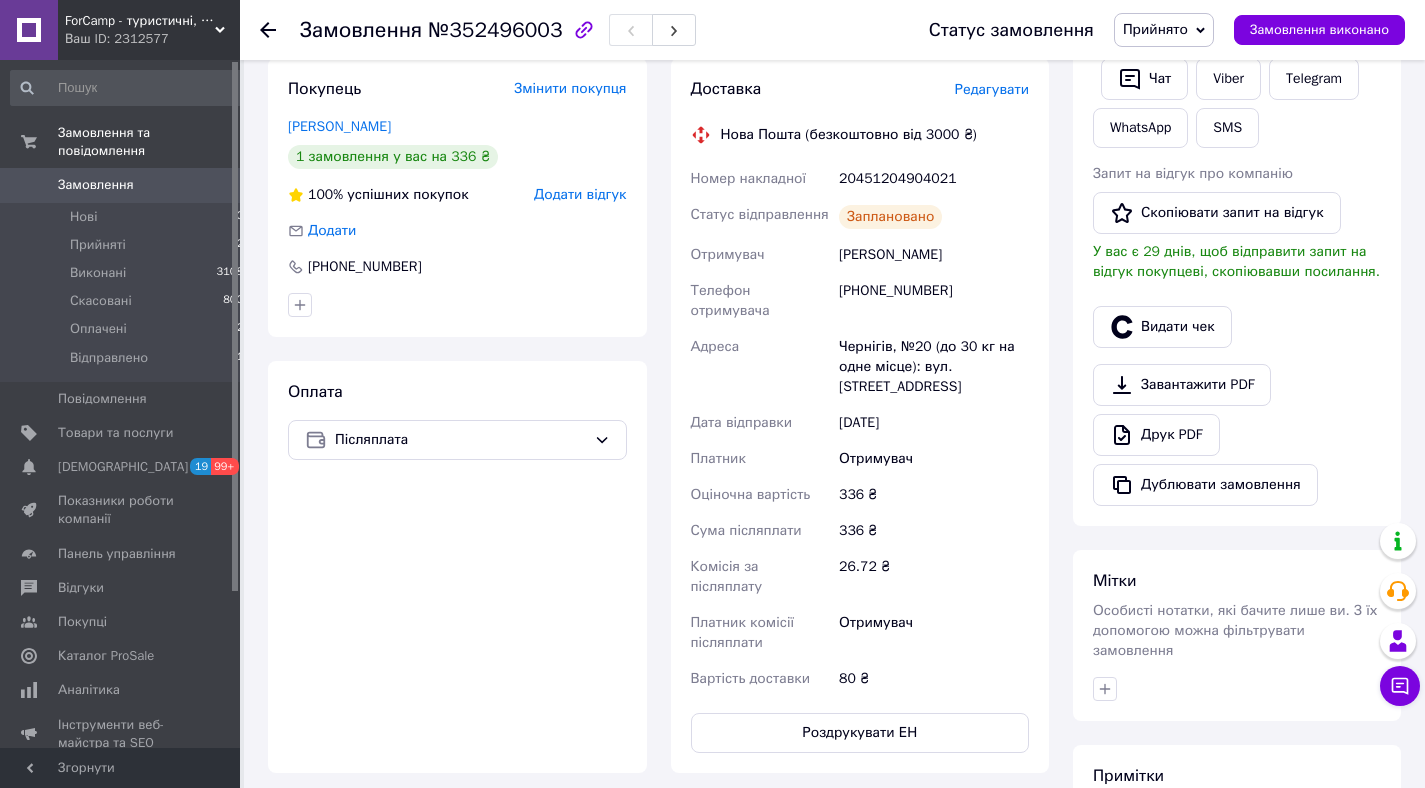 scroll, scrollTop: 548, scrollLeft: 0, axis: vertical 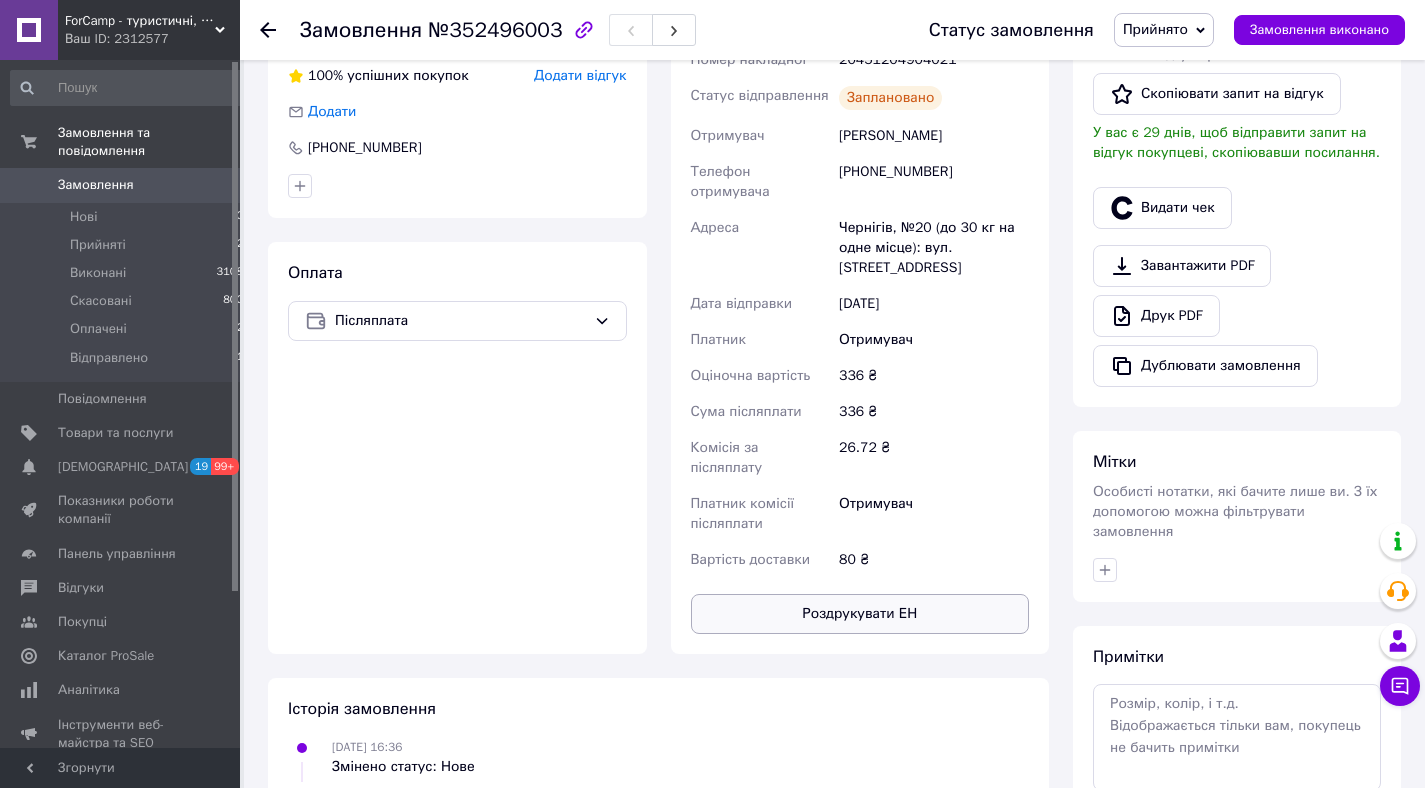 click on "Роздрукувати ЕН" at bounding box center (860, 614) 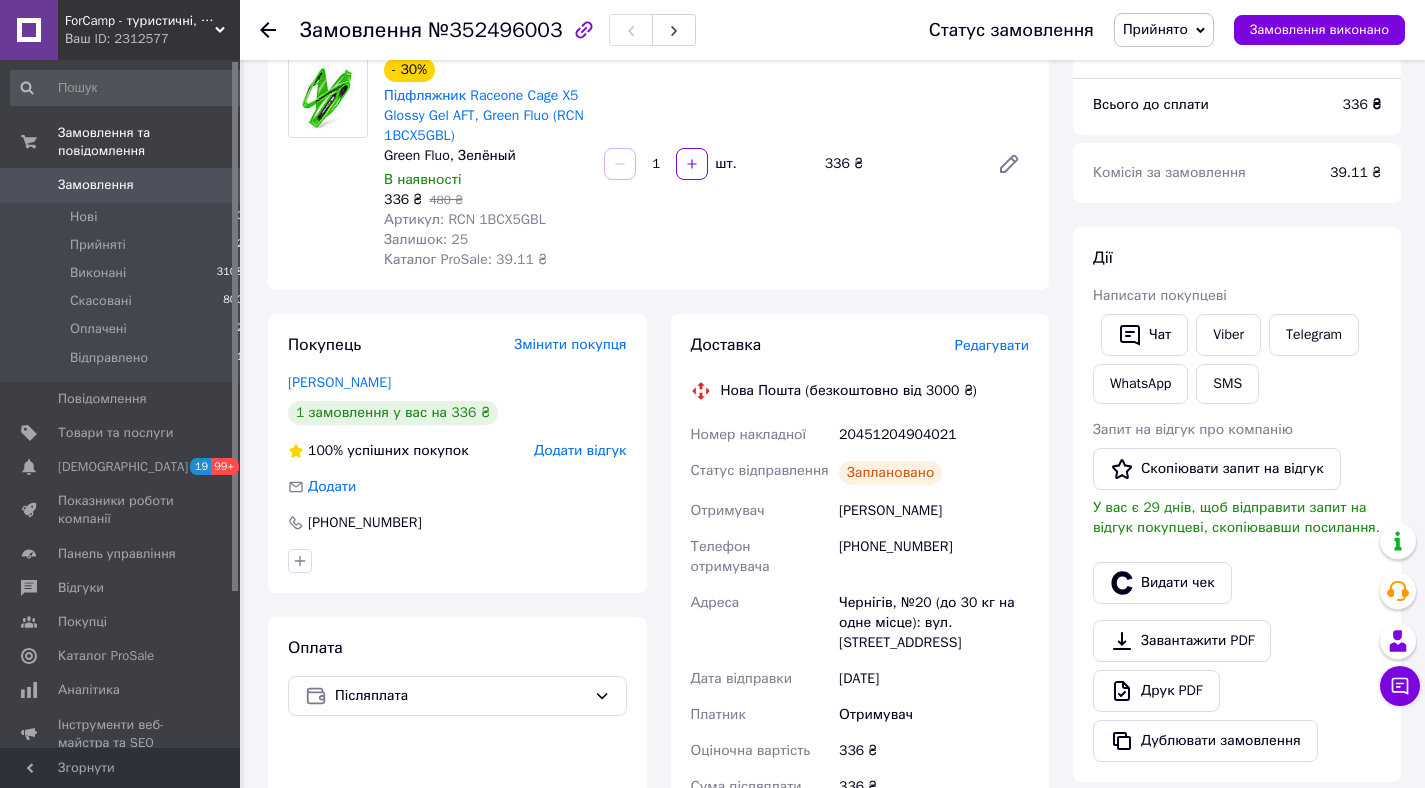 scroll, scrollTop: 0, scrollLeft: 0, axis: both 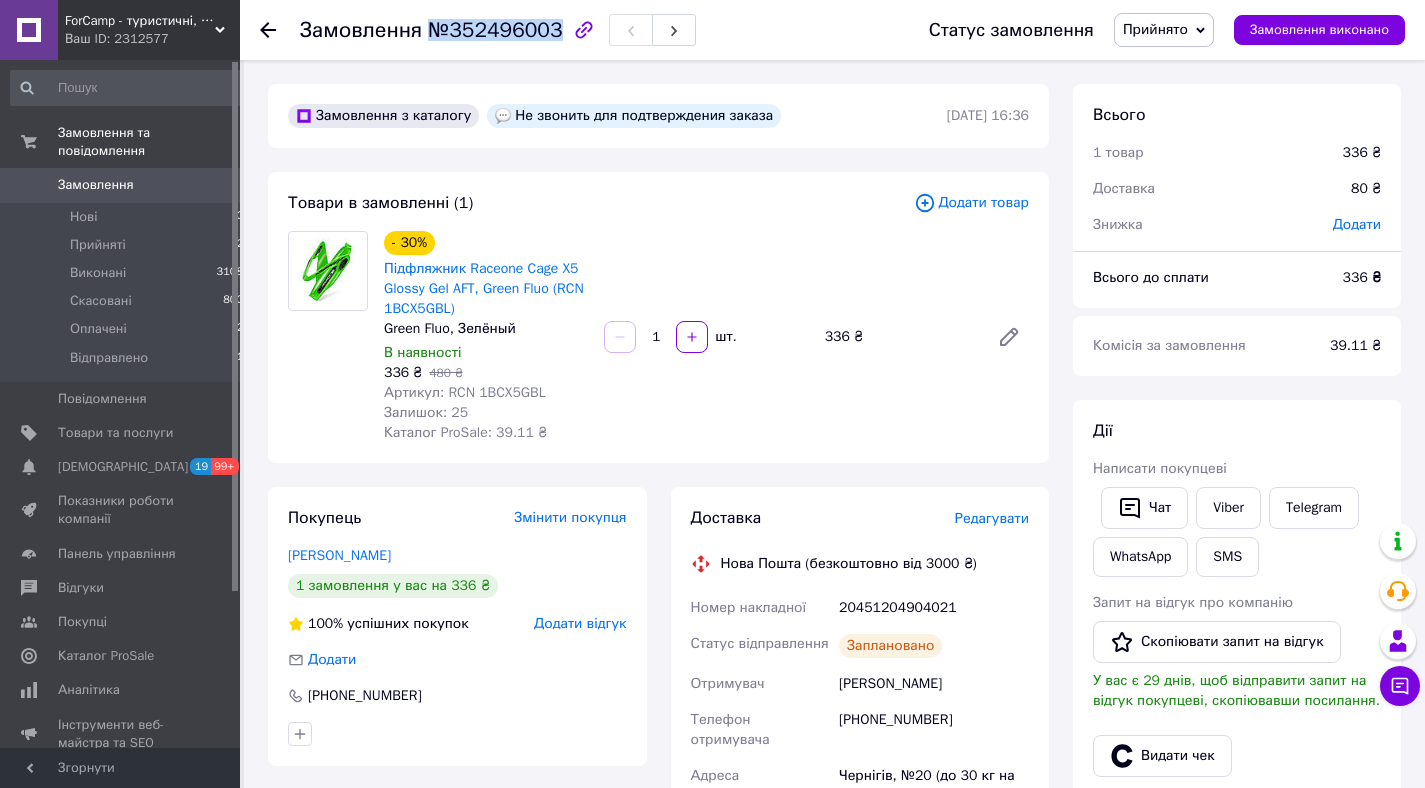drag, startPoint x: 424, startPoint y: 31, endPoint x: 557, endPoint y: 35, distance: 133.06013 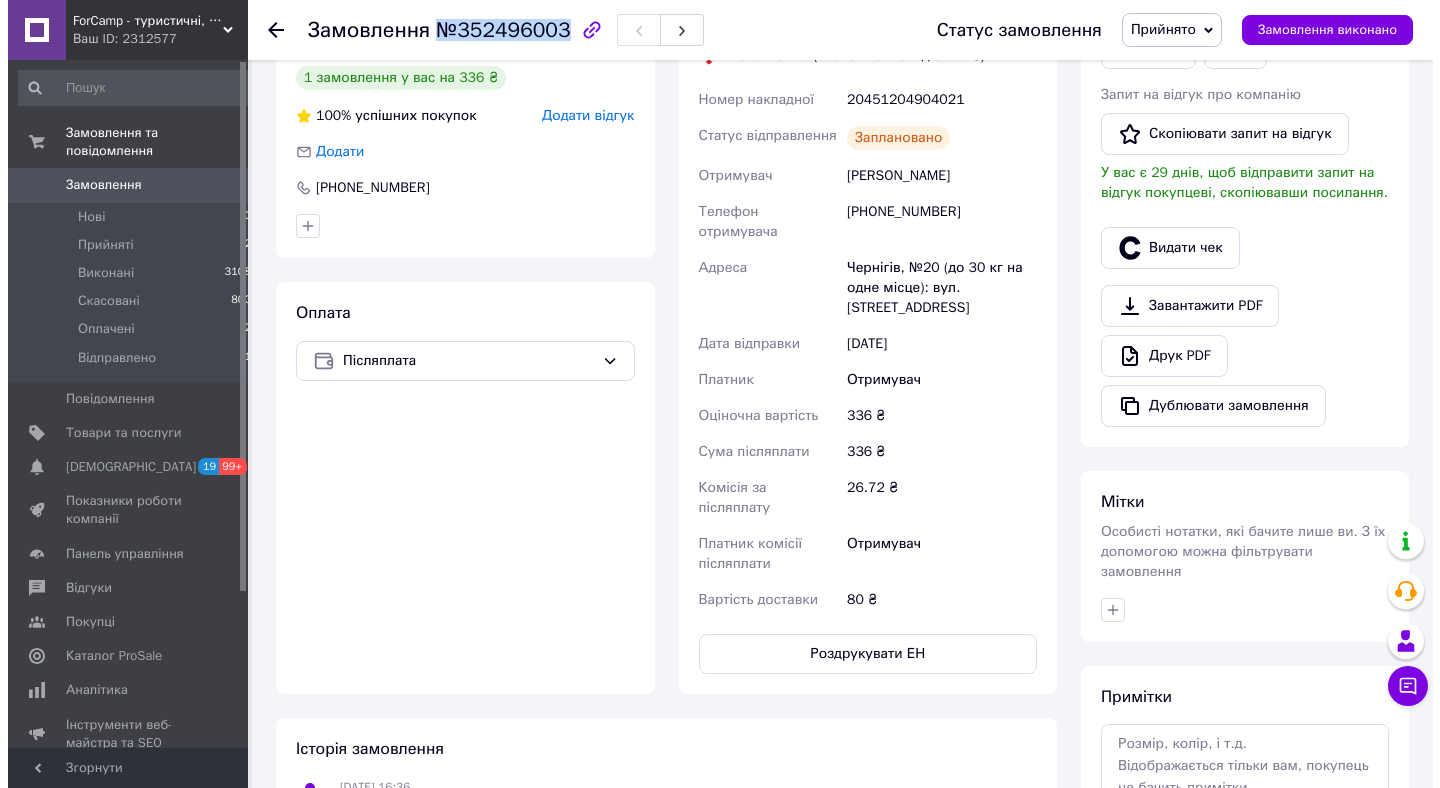 scroll, scrollTop: 509, scrollLeft: 0, axis: vertical 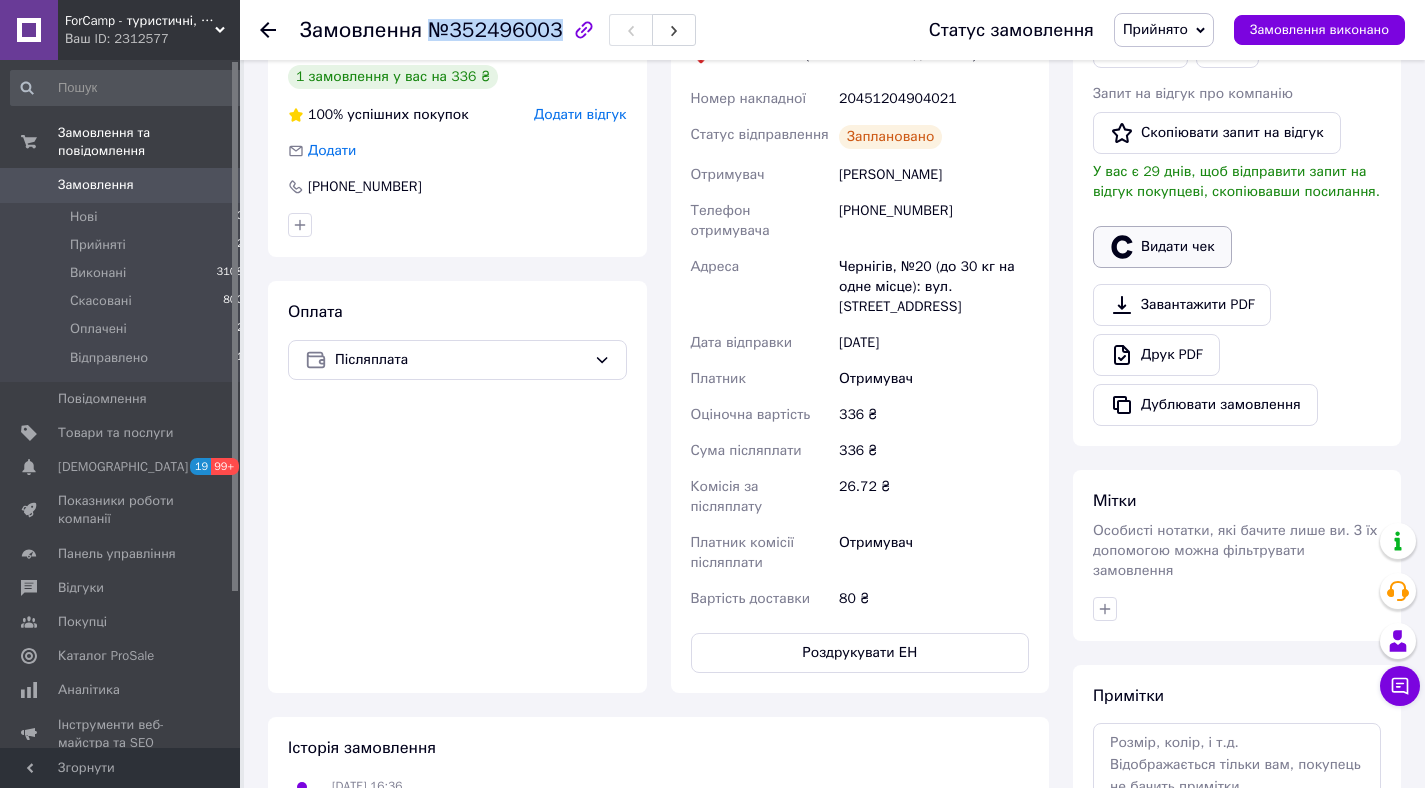 click on "Видати чек" at bounding box center (1162, 247) 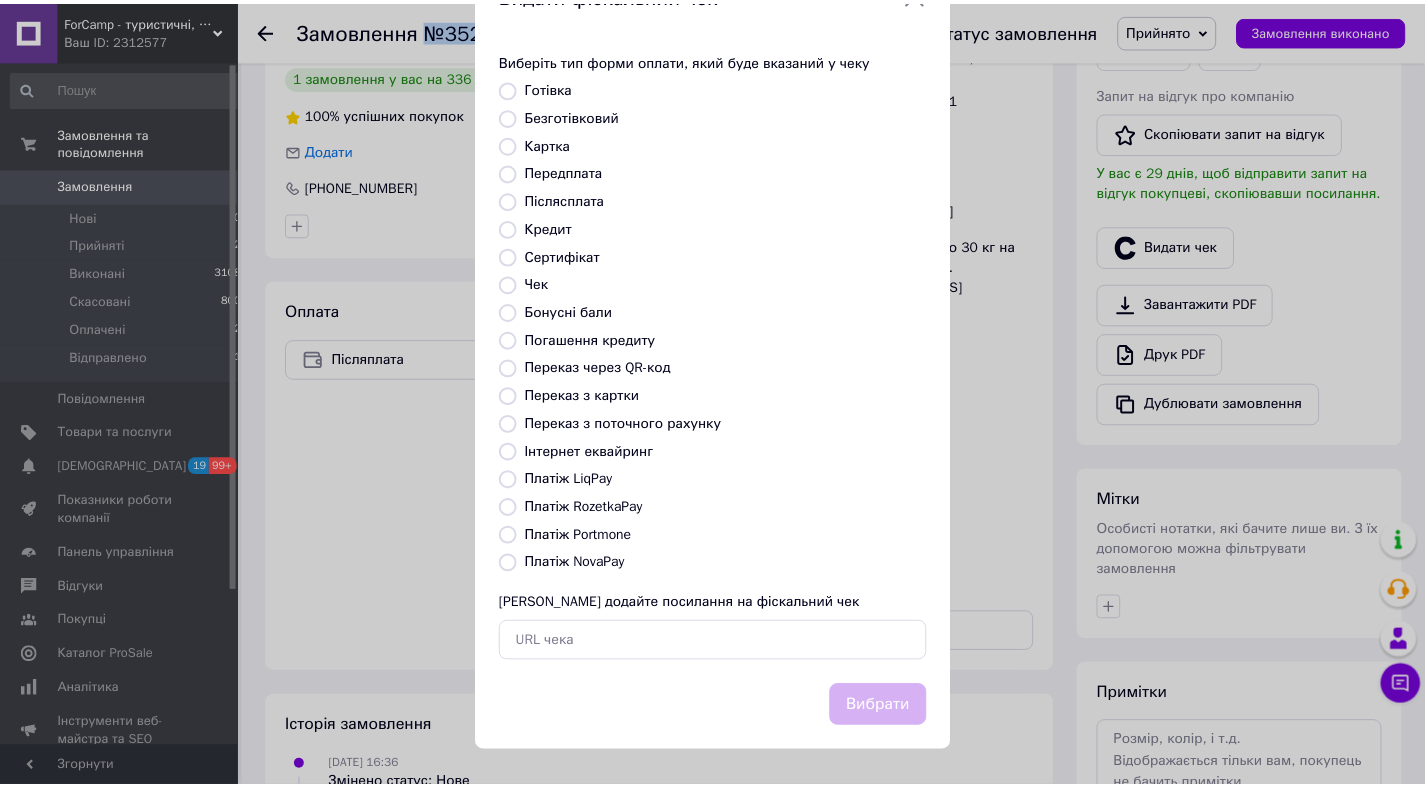 scroll, scrollTop: 0, scrollLeft: 0, axis: both 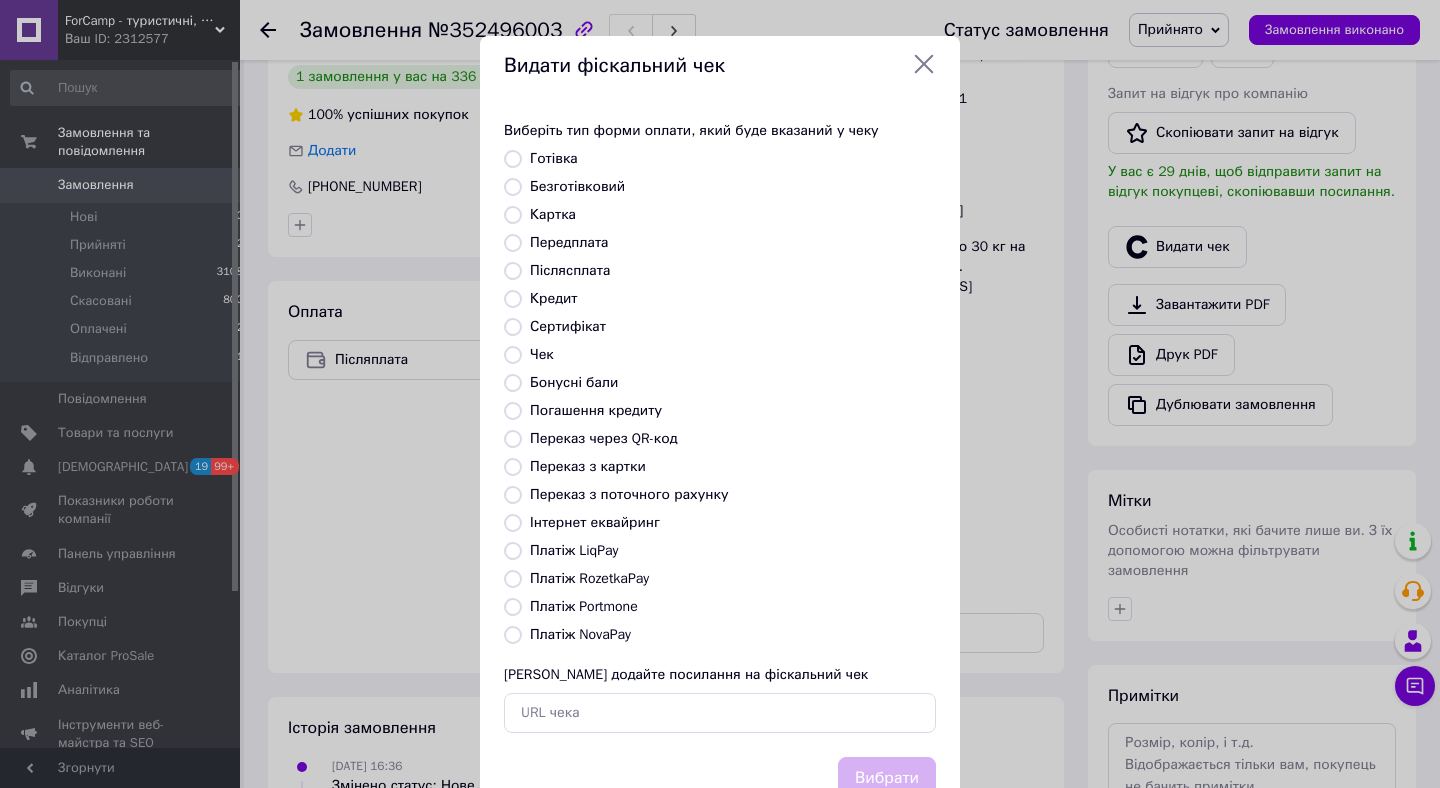 click 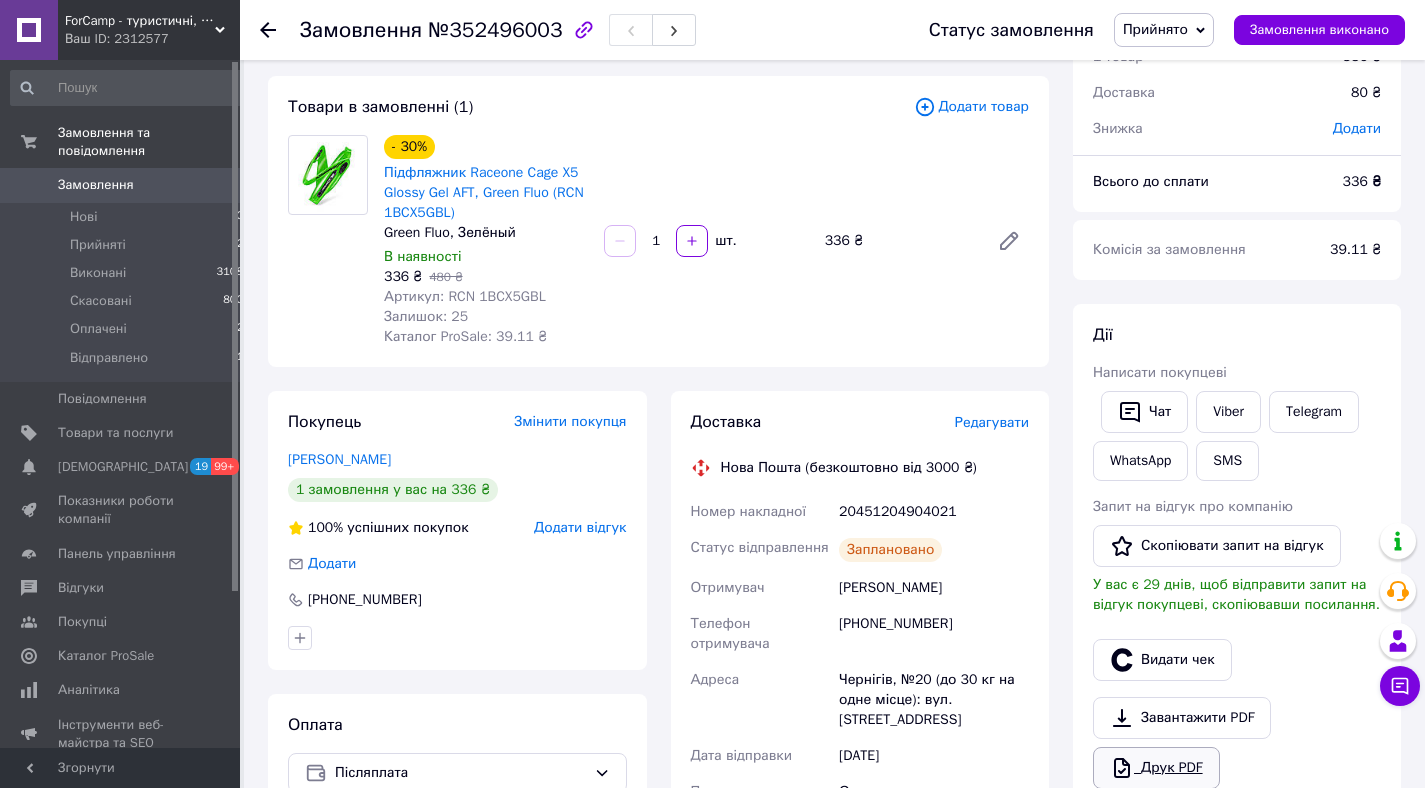 scroll, scrollTop: 94, scrollLeft: 0, axis: vertical 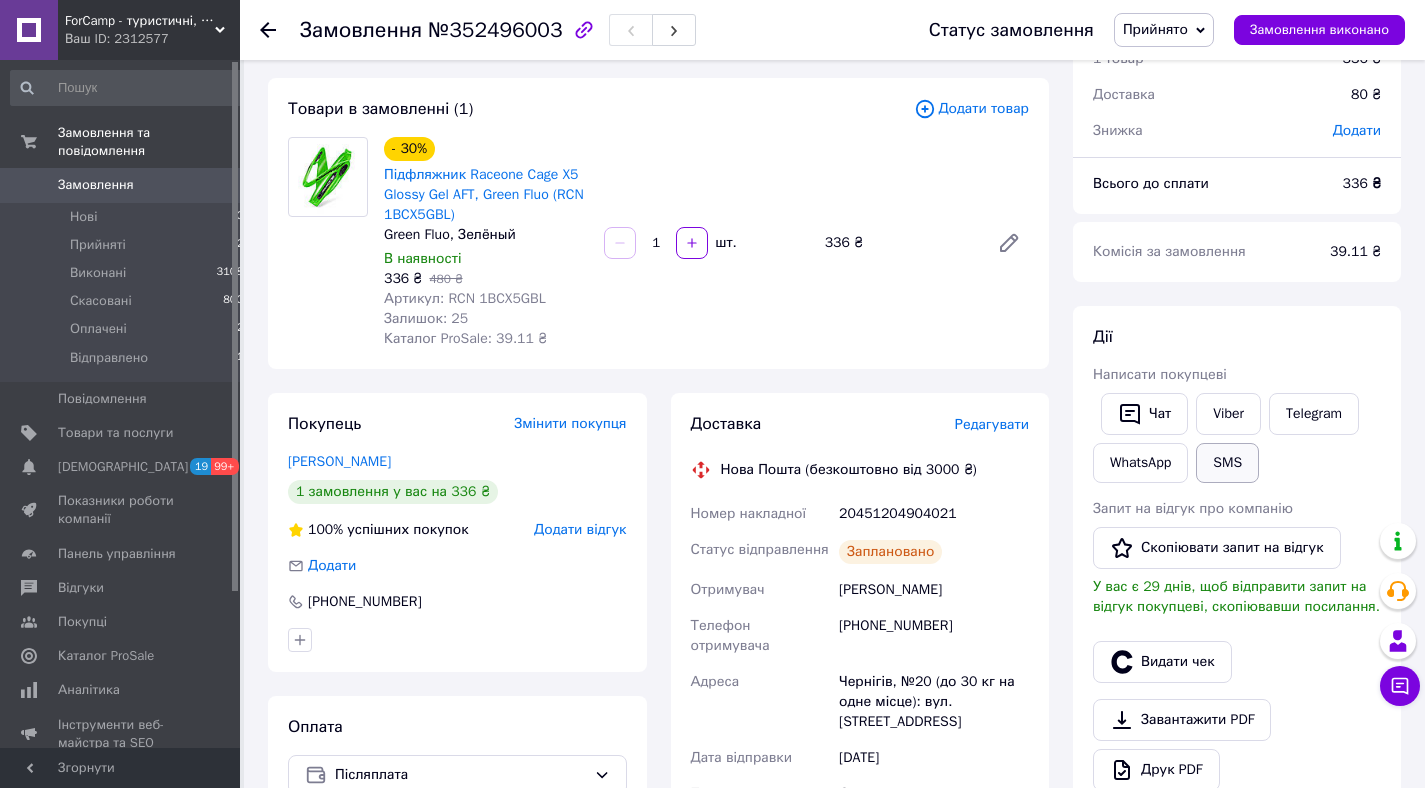 click on "SMS" at bounding box center [1227, 463] 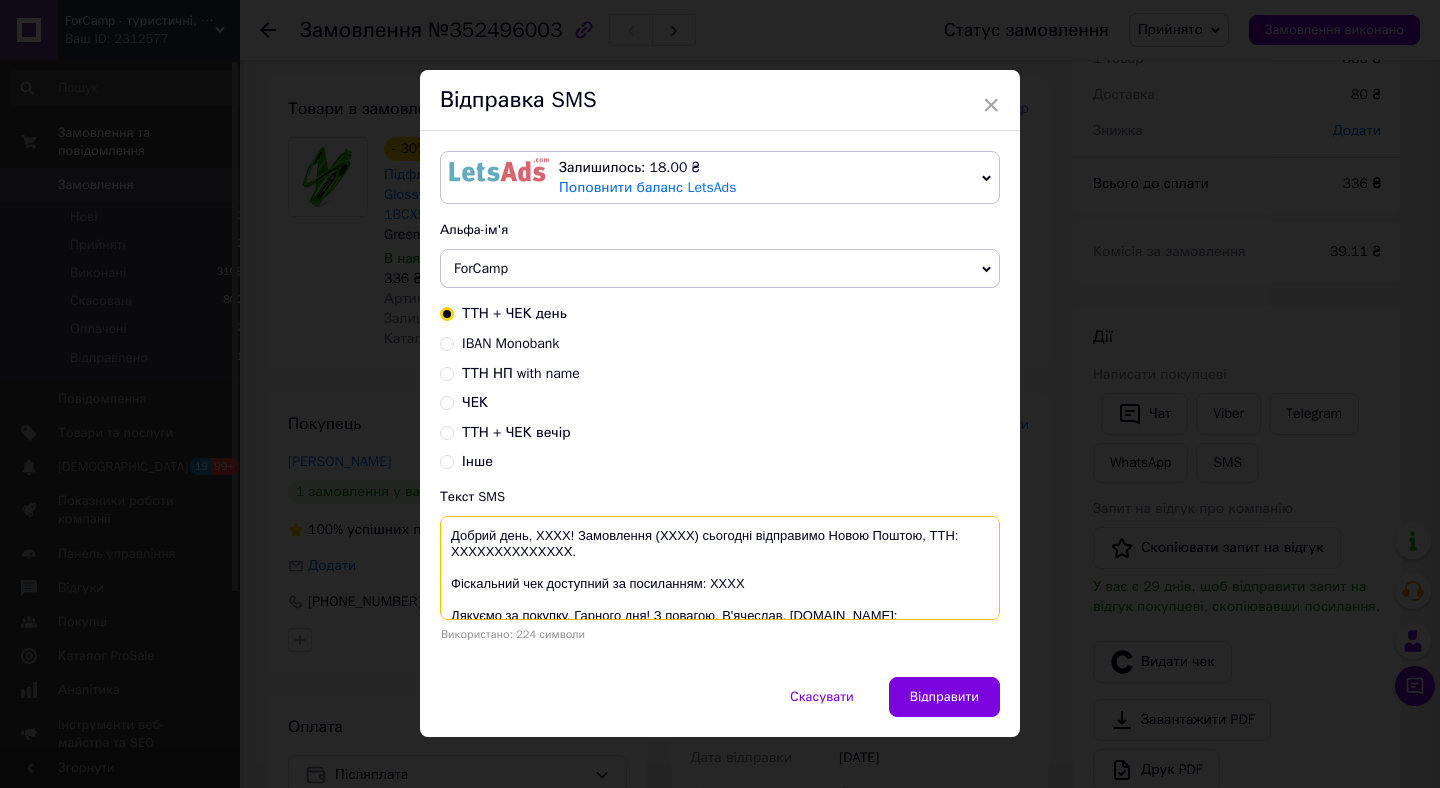 click on "Добрий день, XXXX! Замовлення (XXXX) сьогодні відправимо Новою Поштою, ТТН: XXXXXXXXXXXXXX.
Фіскальний чек доступний за посиланням: XXXX
Дякуємо за покупку. Гарного дня! З повагою, В'ячеслав. forcamp.in.ua; +380979386680" at bounding box center (720, 568) 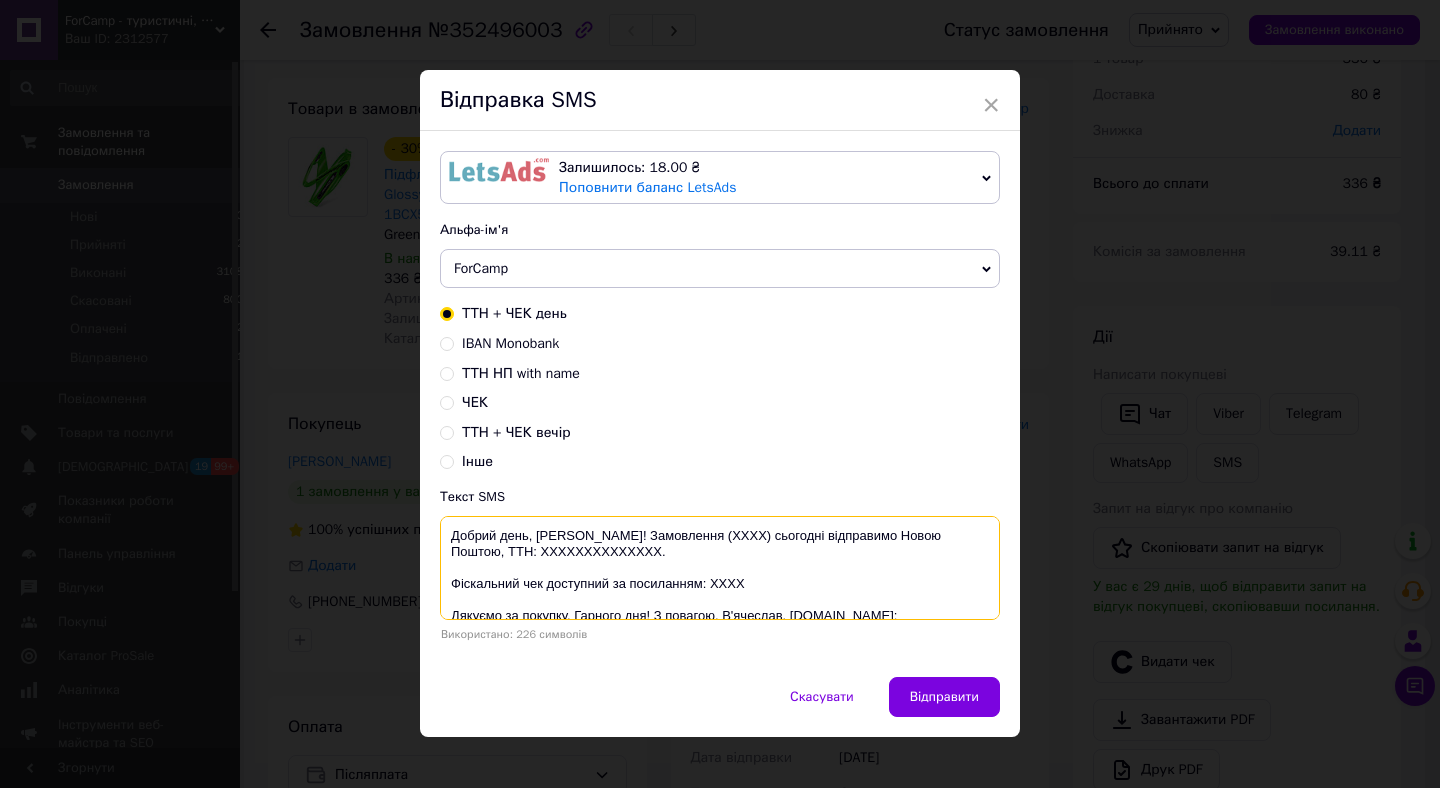 click on "Добрий день, Андрію! Замовлення (XXXX) сьогодні відправимо Новою Поштою, ТТН: XXXXXXXXXXXXXX.
Фіскальний чек доступний за посиланням: XXXX
Дякуємо за покупку. Гарного дня! З повагою, В'ячеслав. forcamp.in.ua; +380979386680" at bounding box center (720, 568) 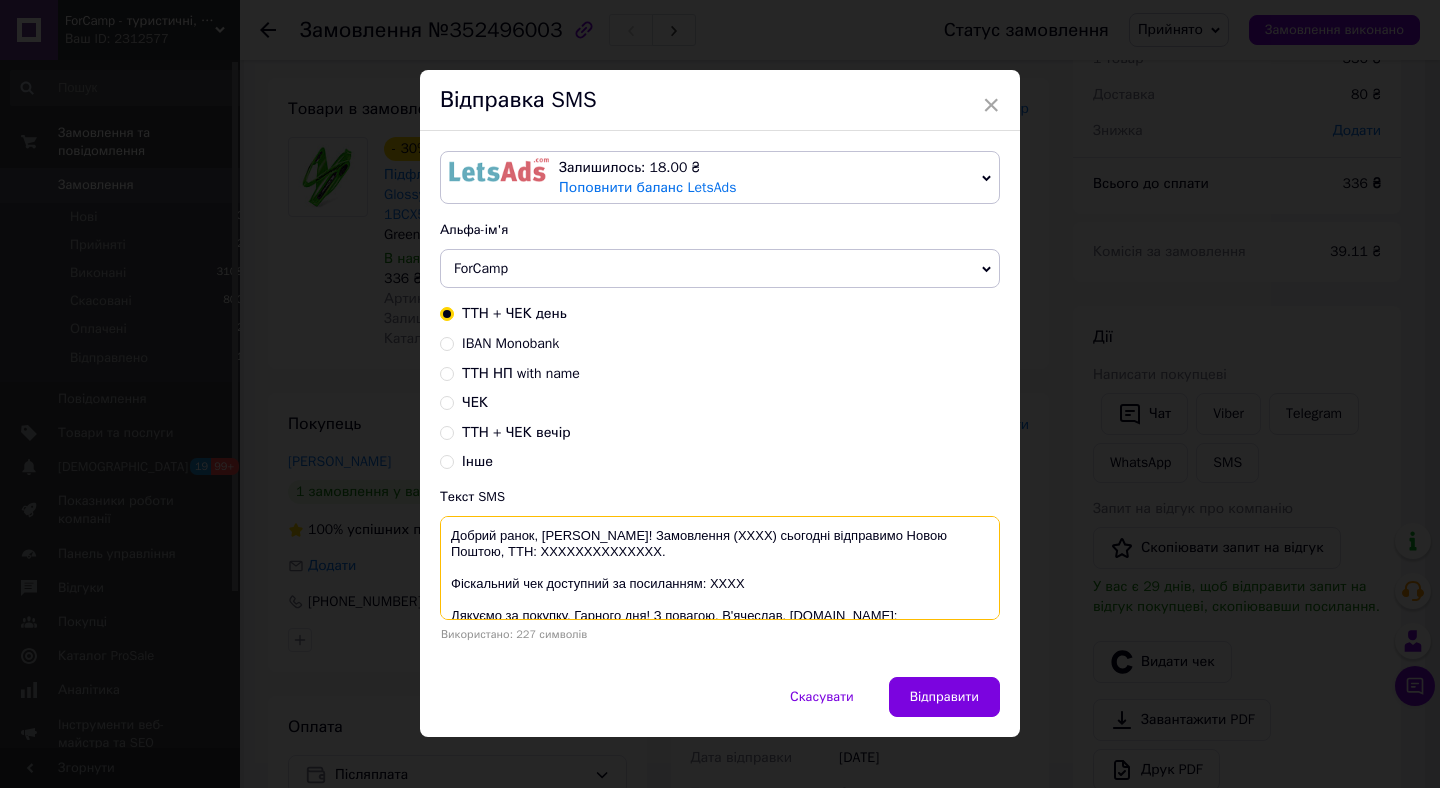 click on "Добрий ранок, Андрію! Замовлення (XXXX) сьогодні відправимо Новою Поштою, ТТН: XXXXXXXXXXXXXX.
Фіскальний чек доступний за посиланням: XXXX
Дякуємо за покупку. Гарного дня! З повагою, В'ячеслав. forcamp.in.ua; +380979386680" at bounding box center (720, 568) 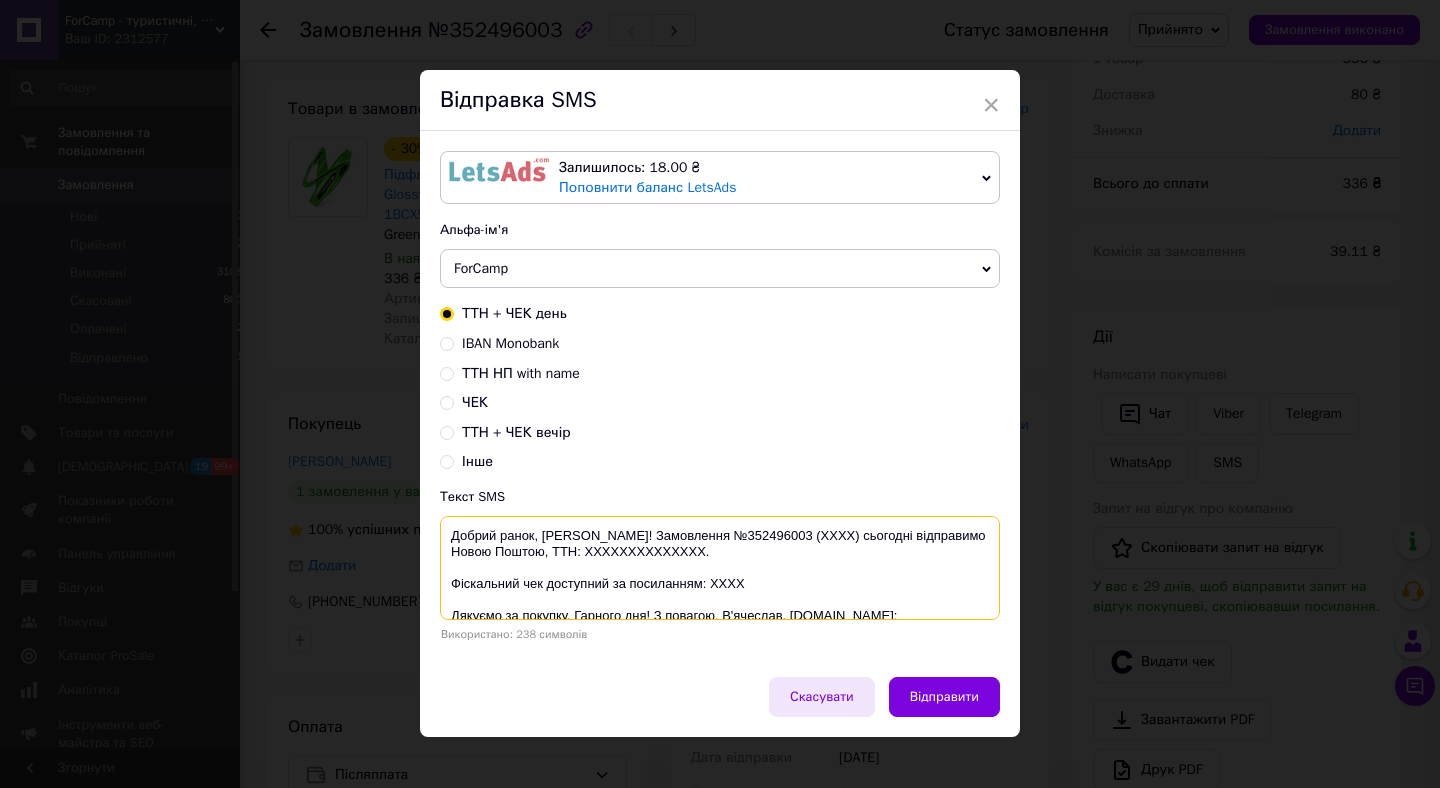 type on "Добрий ранок, Андрію! Замовлення №352496003 (XXXX) сьогодні відправимо Новою Поштою, ТТН: XXXXXXXXXXXXXX.
Фіскальний чек доступний за посиланням: XXXX
Дякуємо за покупку. Гарного дня! З повагою, В'ячеслав. forcamp.in.ua; +380979386680" 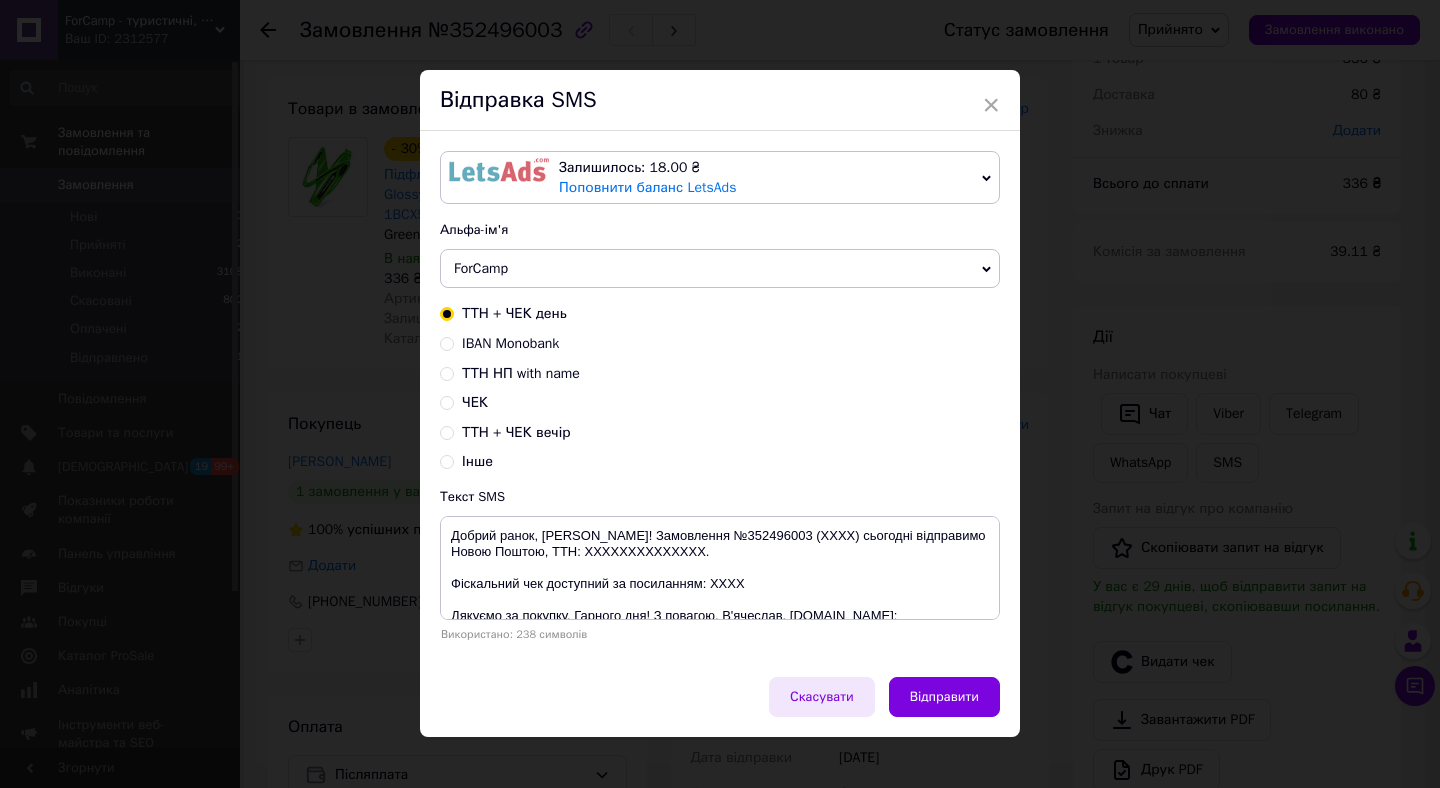 click on "Скасувати" at bounding box center [822, 697] 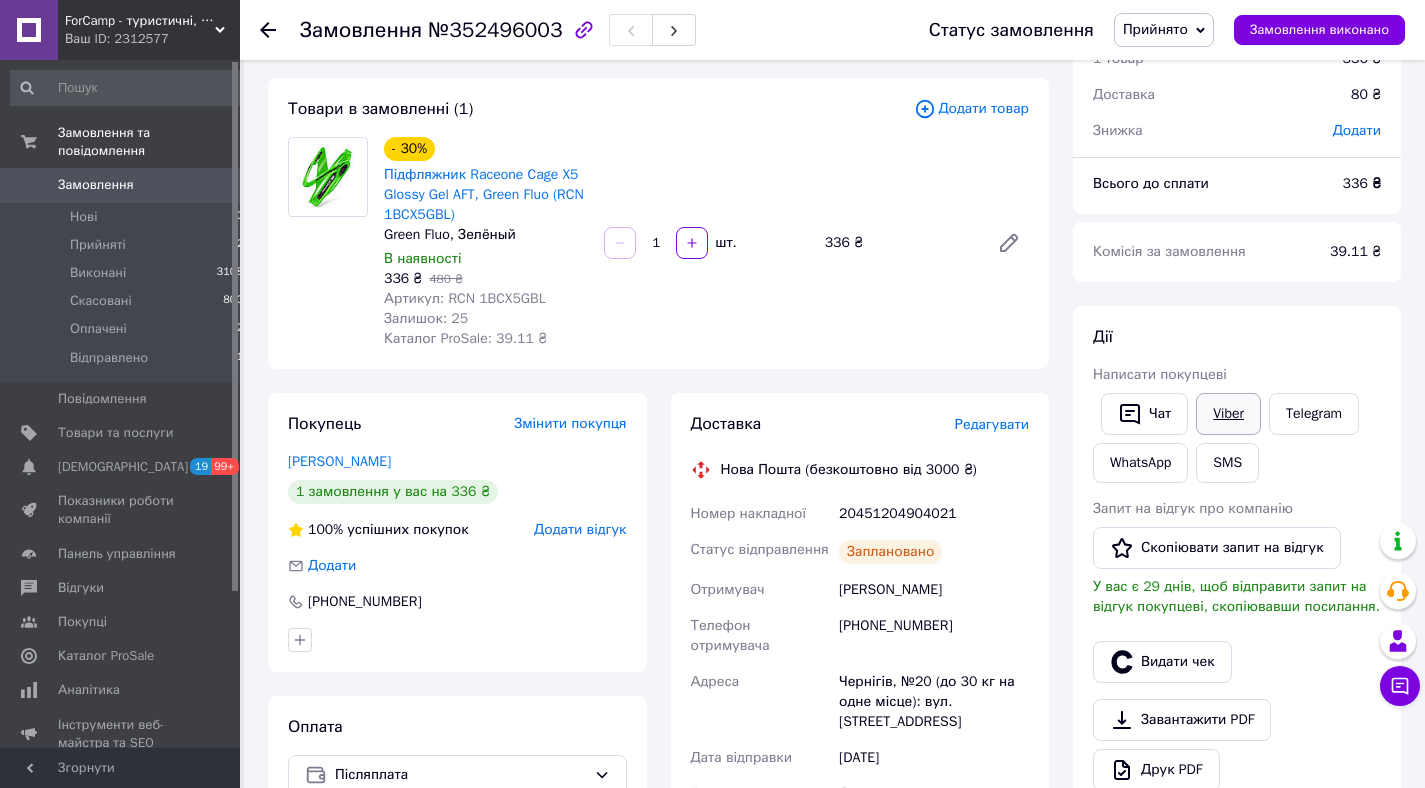 click on "Viber" at bounding box center [1228, 414] 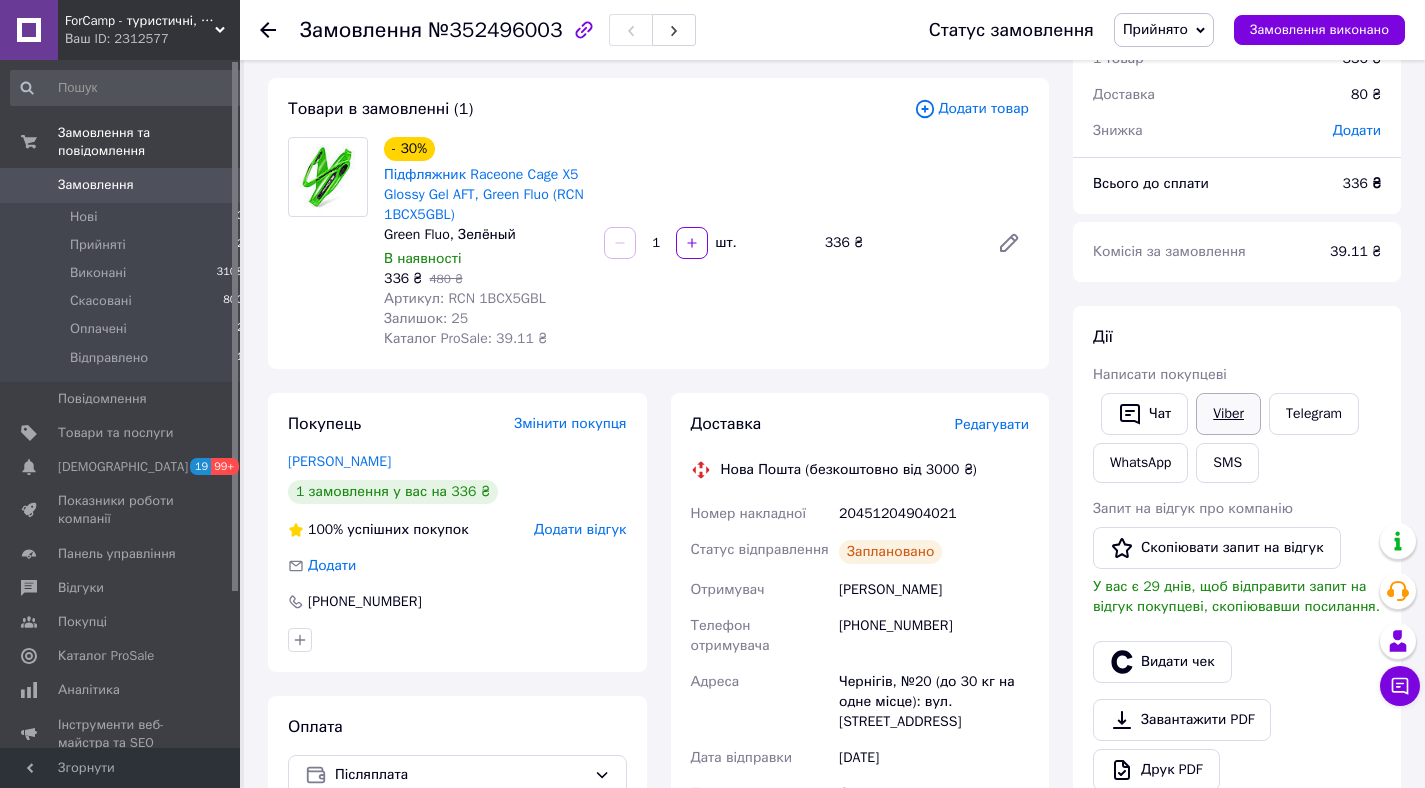click on "Viber" at bounding box center (1228, 414) 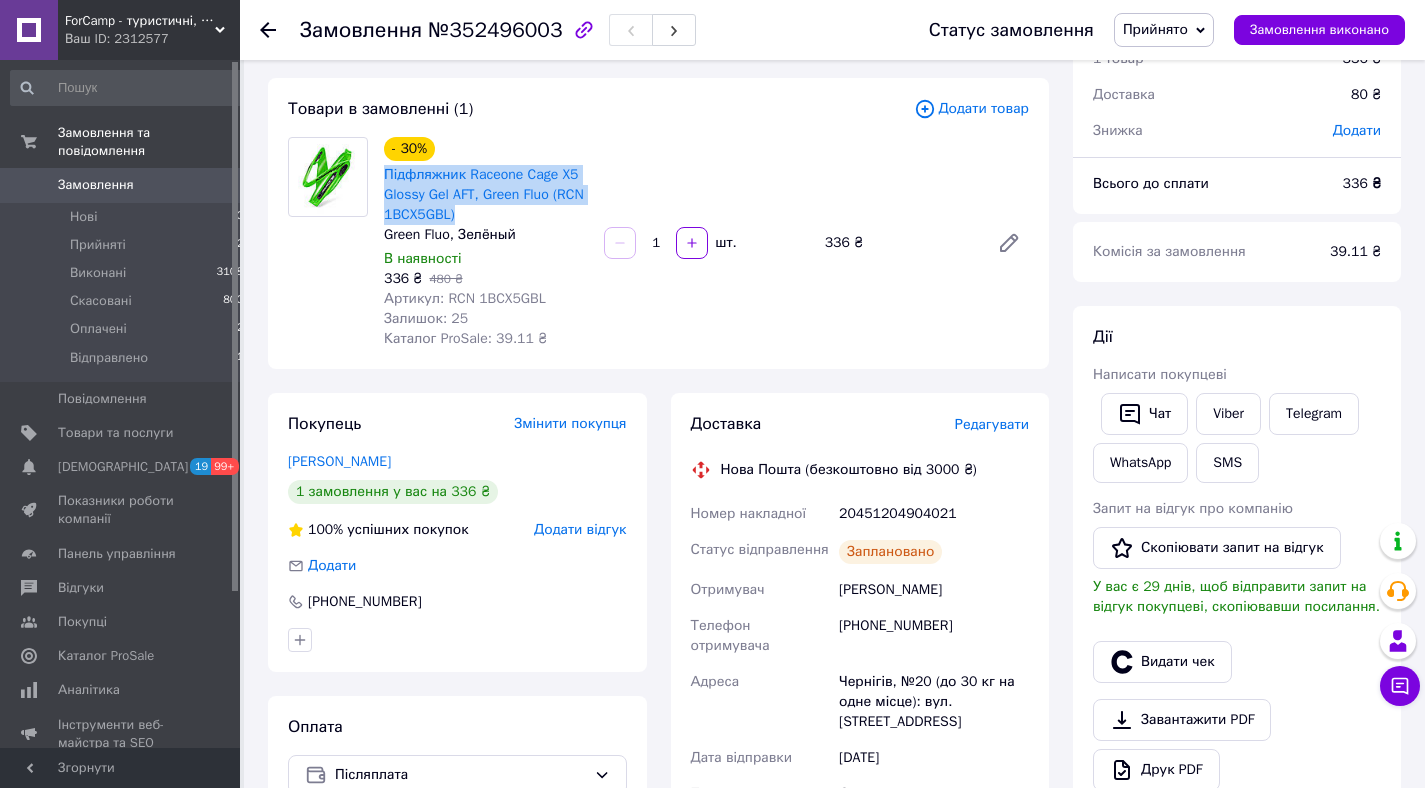 drag, startPoint x: 380, startPoint y: 174, endPoint x: 505, endPoint y: 212, distance: 130.64838 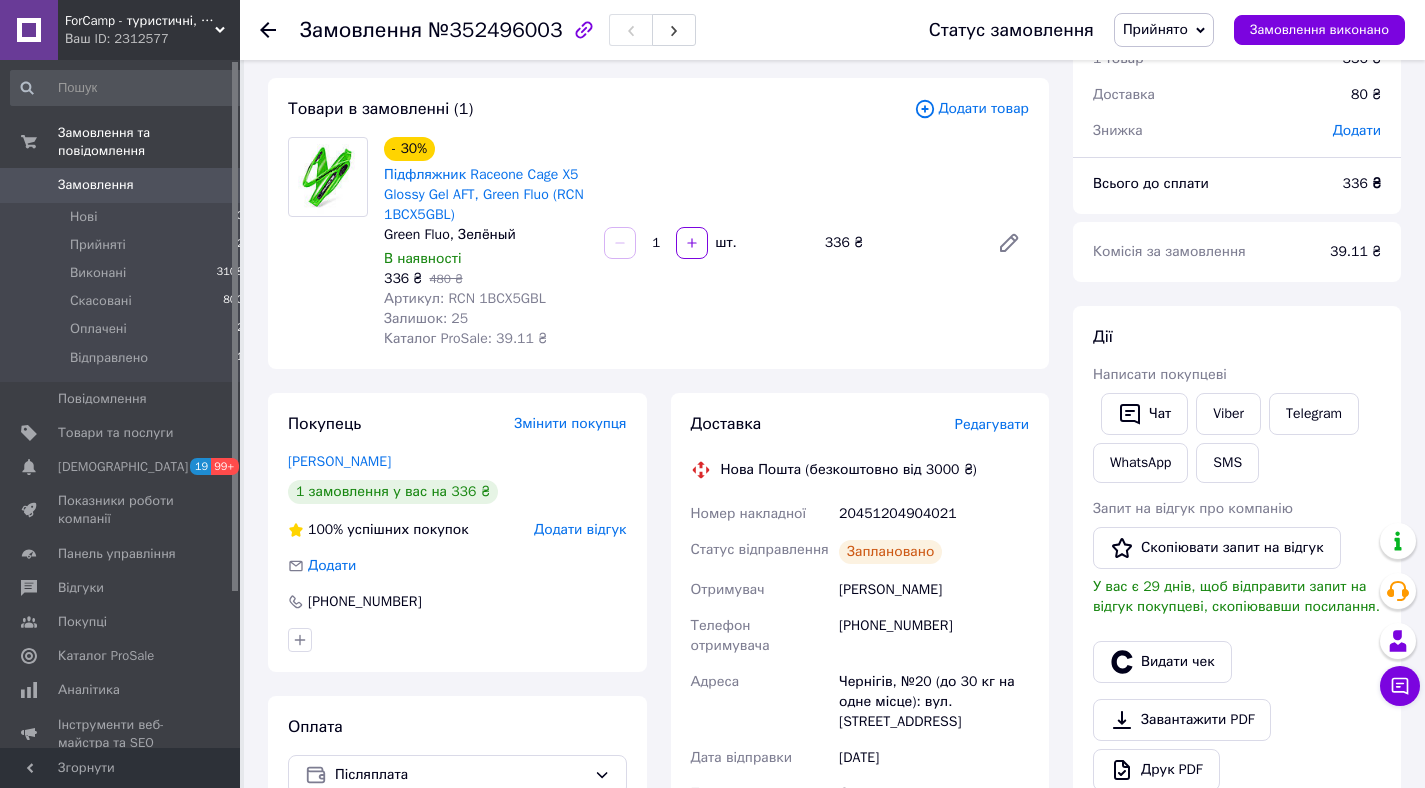 click on "20451204904021" at bounding box center [934, 514] 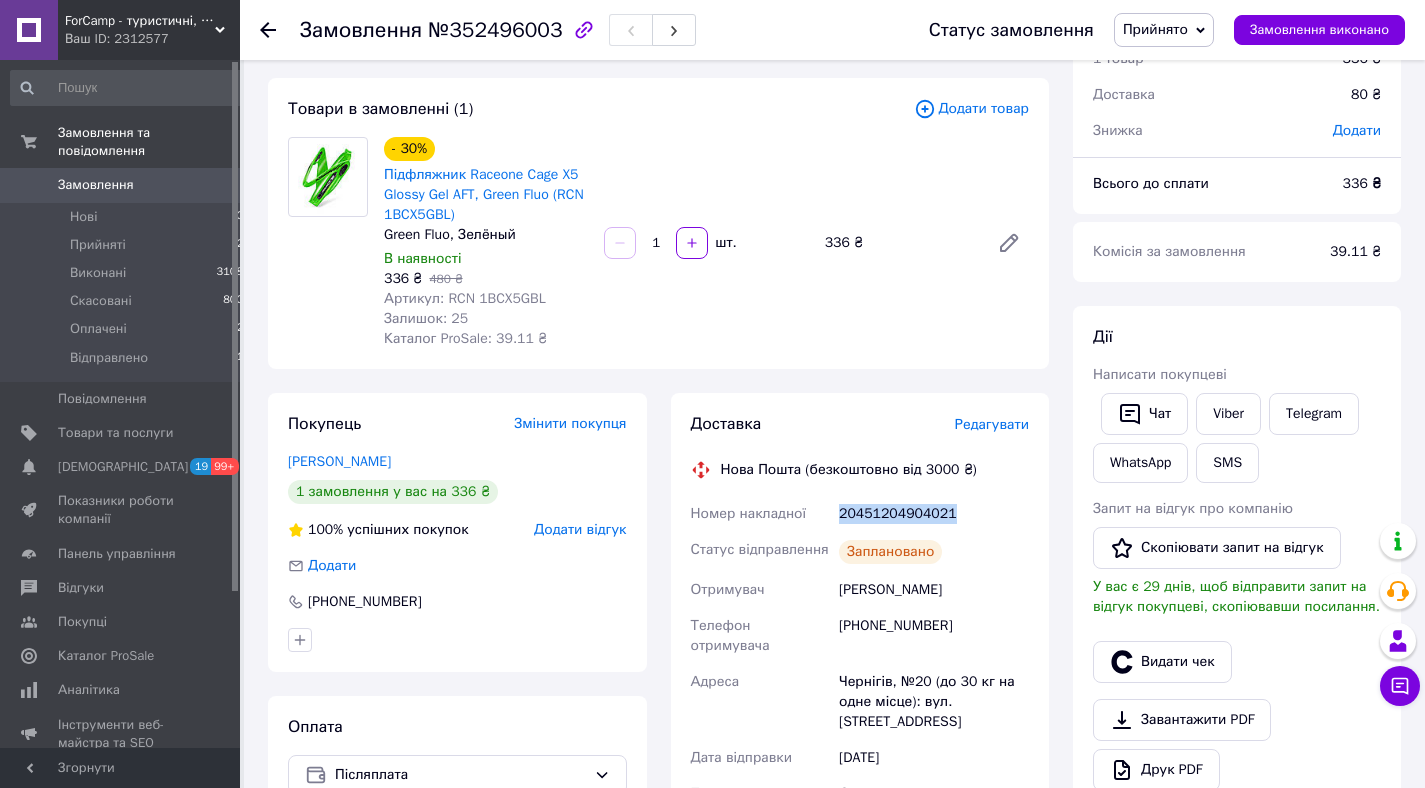 copy on "20451204904021" 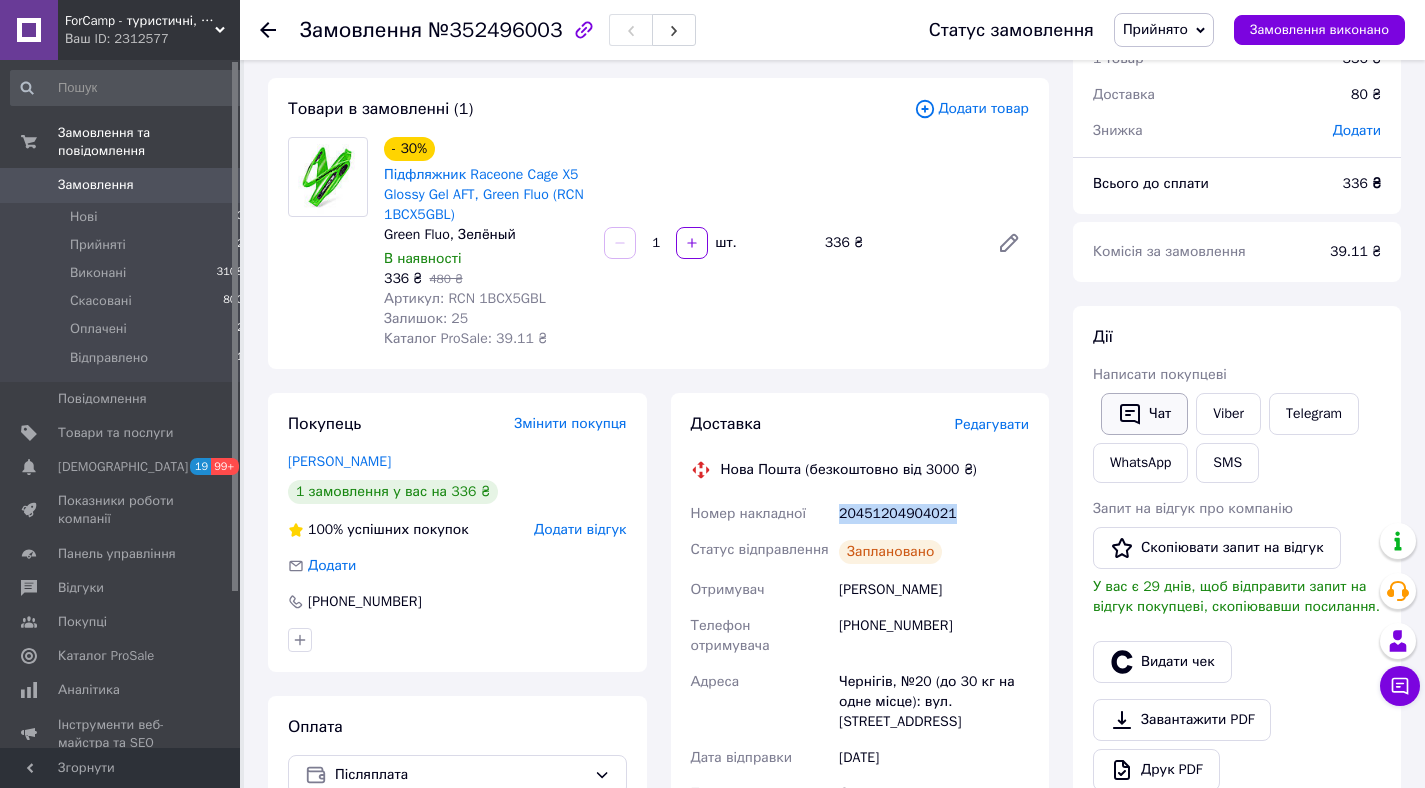 click on "Чат" at bounding box center [1144, 414] 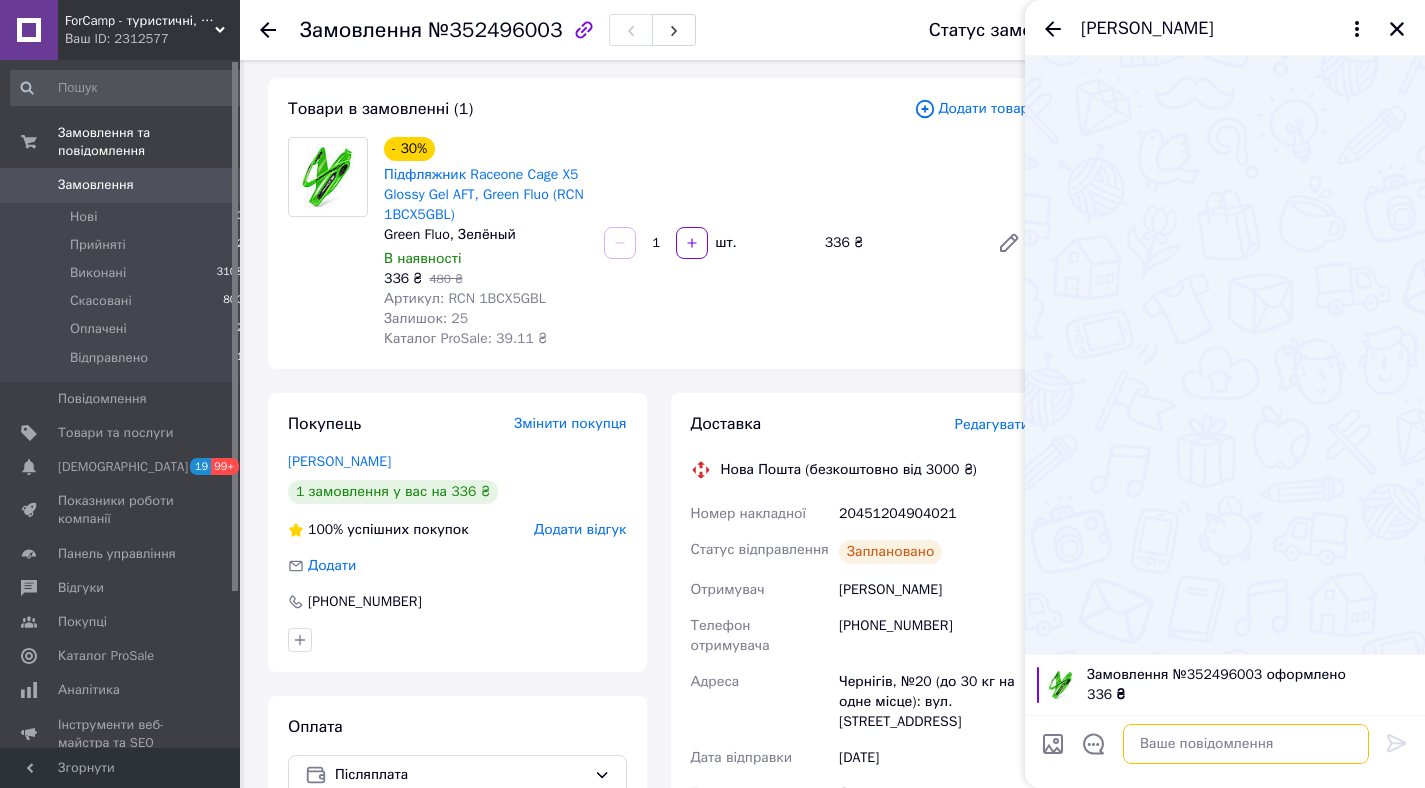 click at bounding box center (1246, 744) 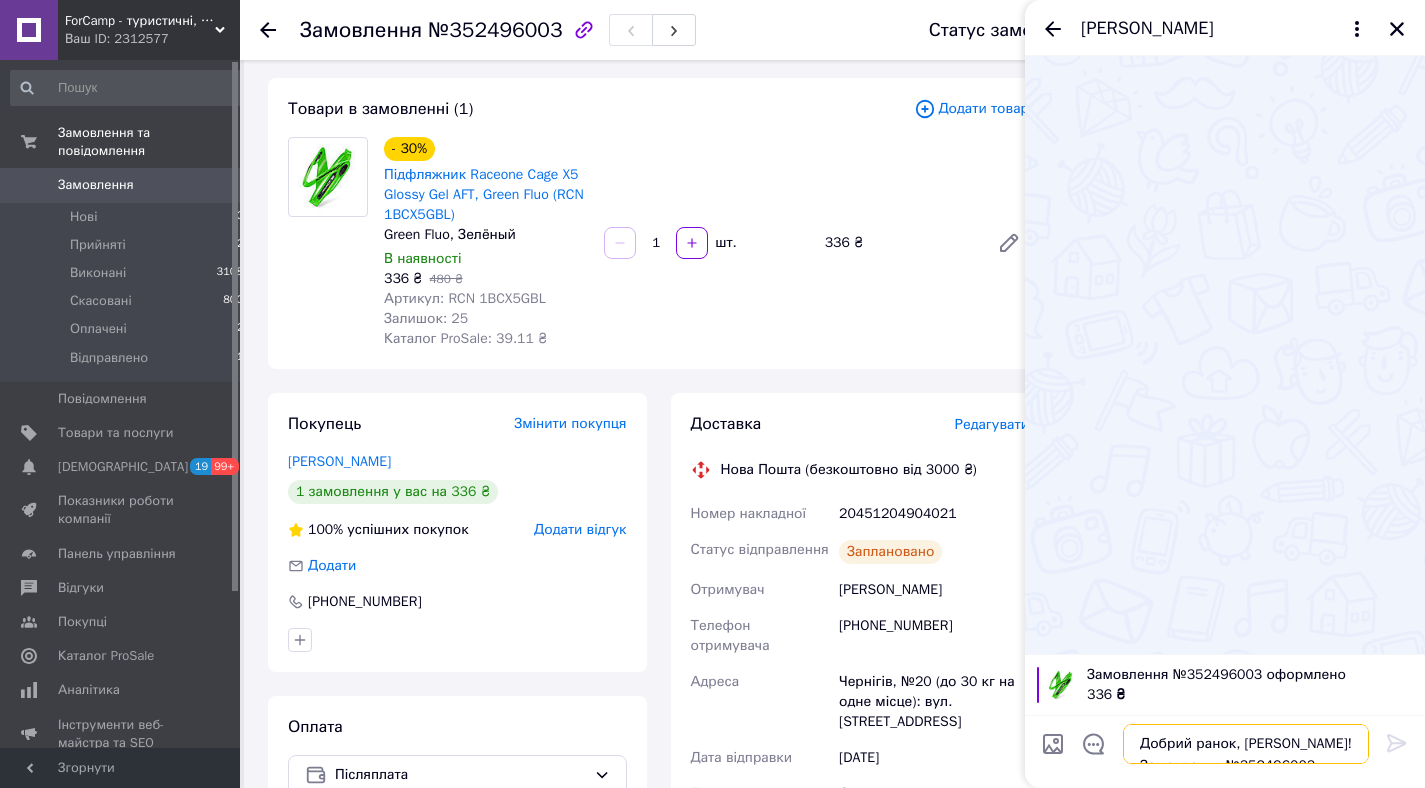 scroll, scrollTop: 2, scrollLeft: 0, axis: vertical 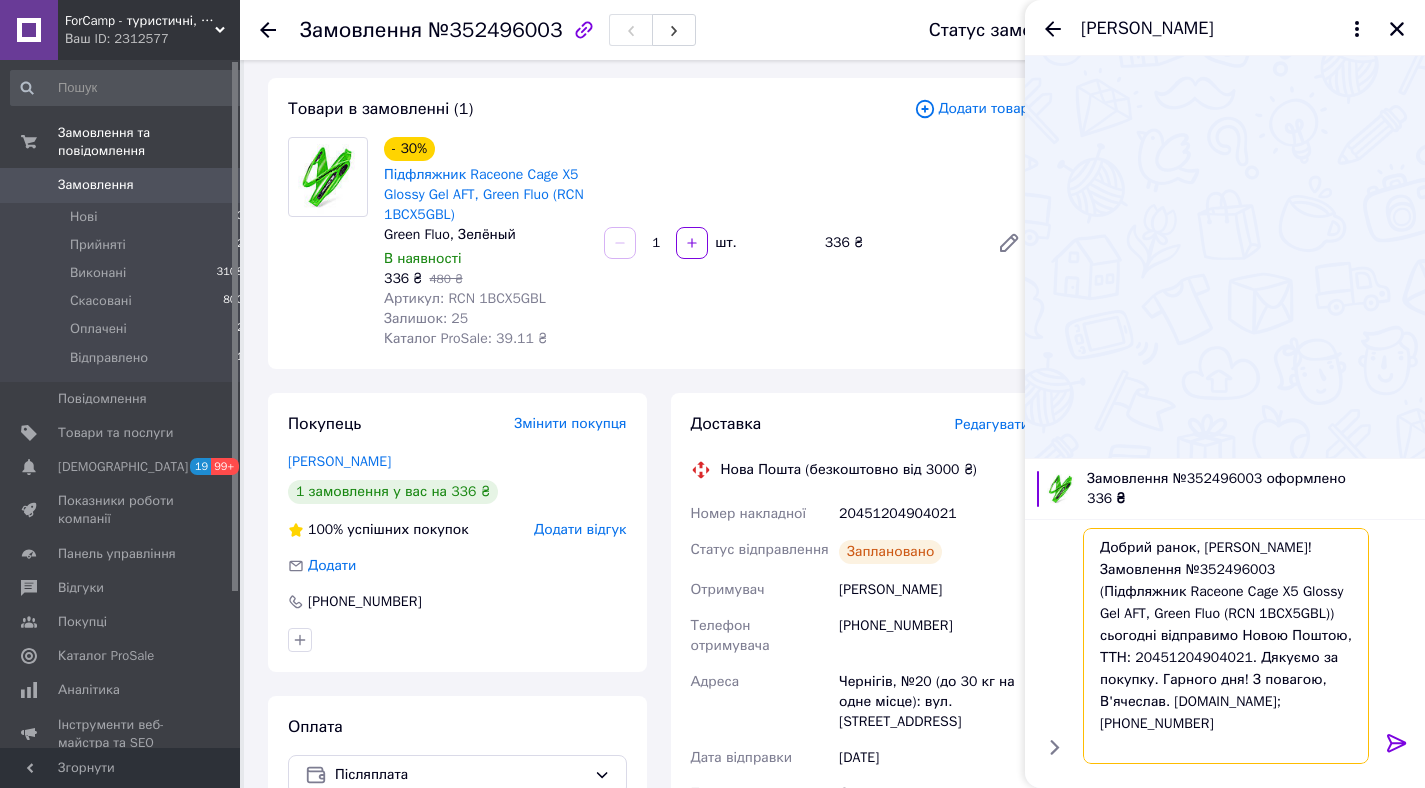 type on "Добрий ранок, Андрію! Замовлення №352496003 (Підфляжник Raceone Cage X5 Glossy Gel AFT, Green Fluo (RCN 1BCX5GBL)) сьогодні відправимо Новою Поштою, ТТН: 20451204904021. Дякуємо за покупку. Гарного дня! З повагою, В'ячеслав. forcamp.in.ua; +380979386680" 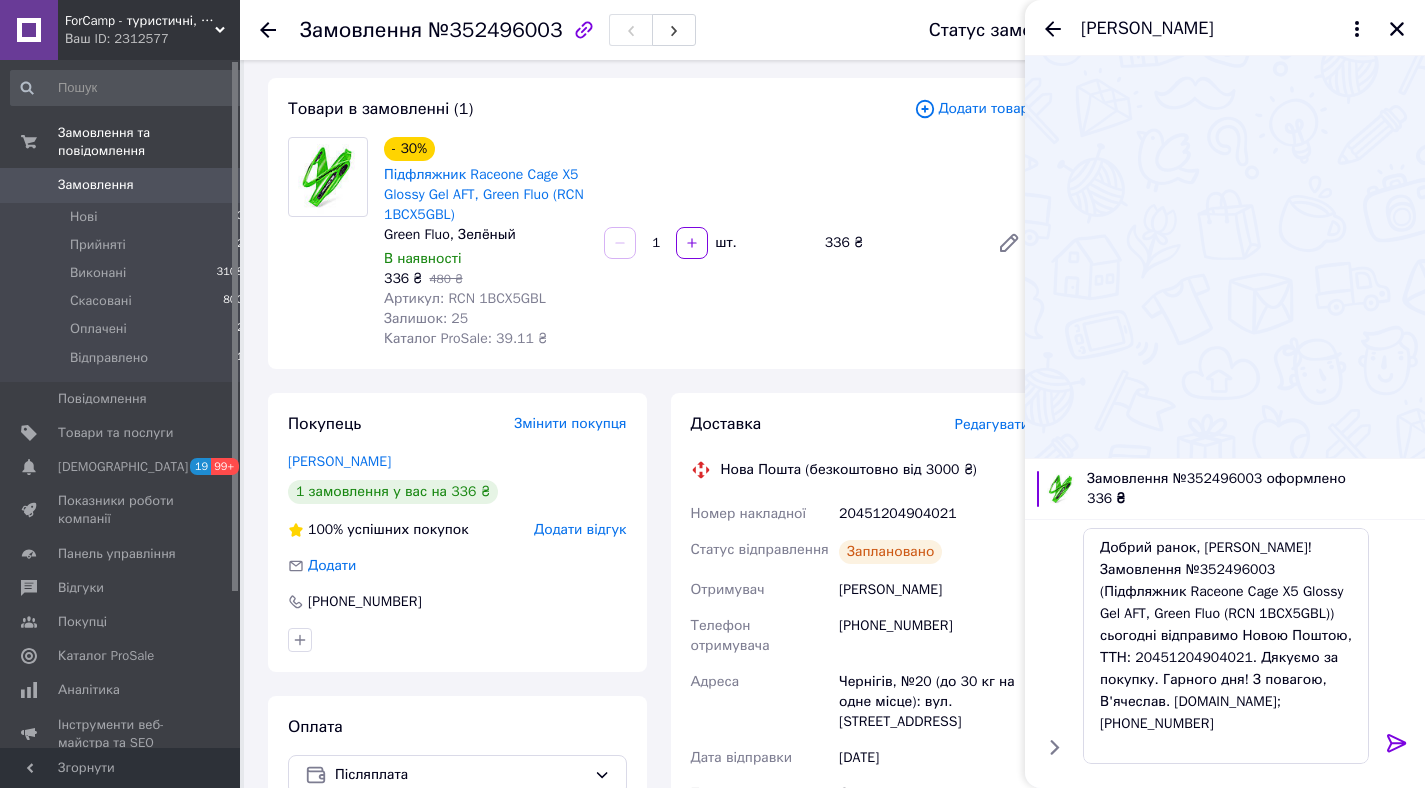 click at bounding box center [1397, 745] 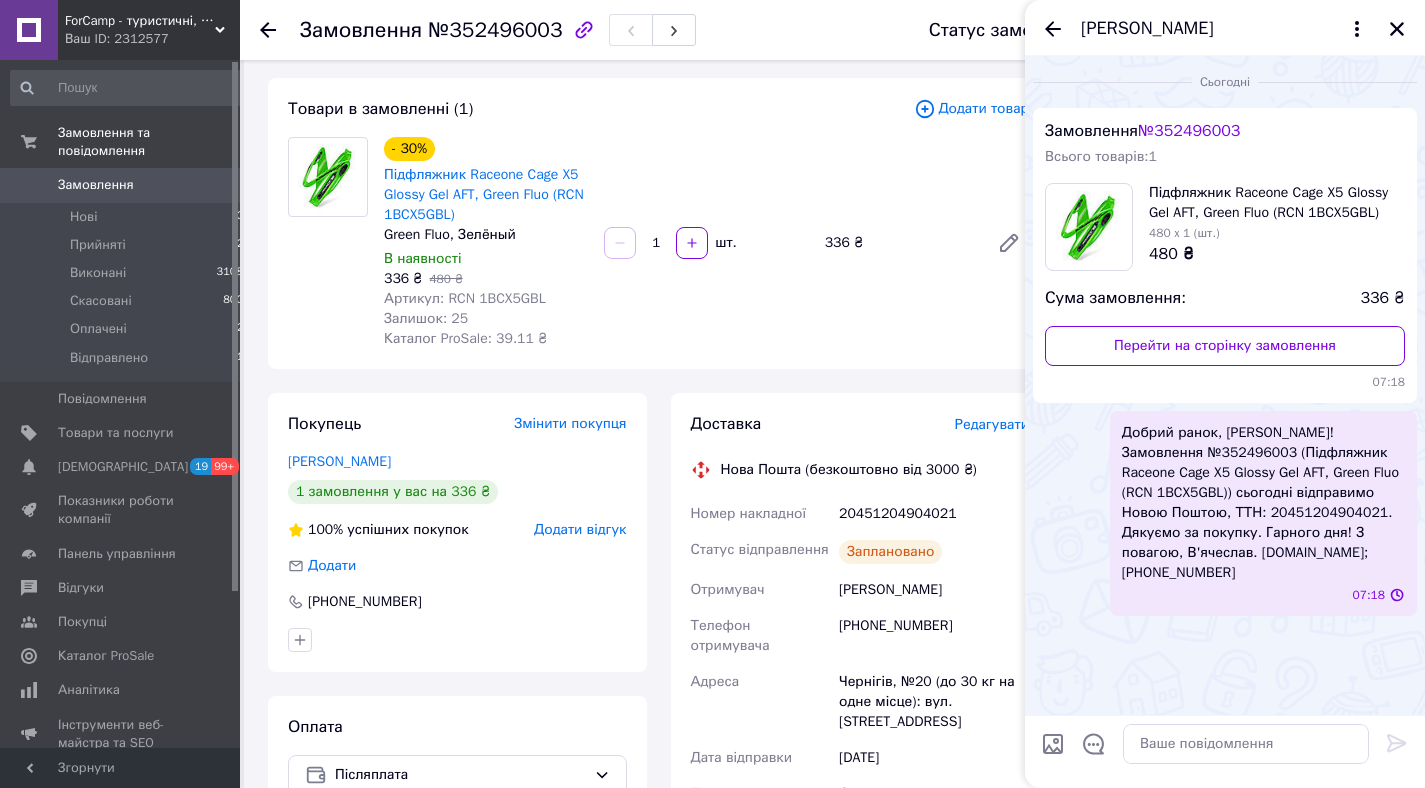 scroll, scrollTop: 0, scrollLeft: 0, axis: both 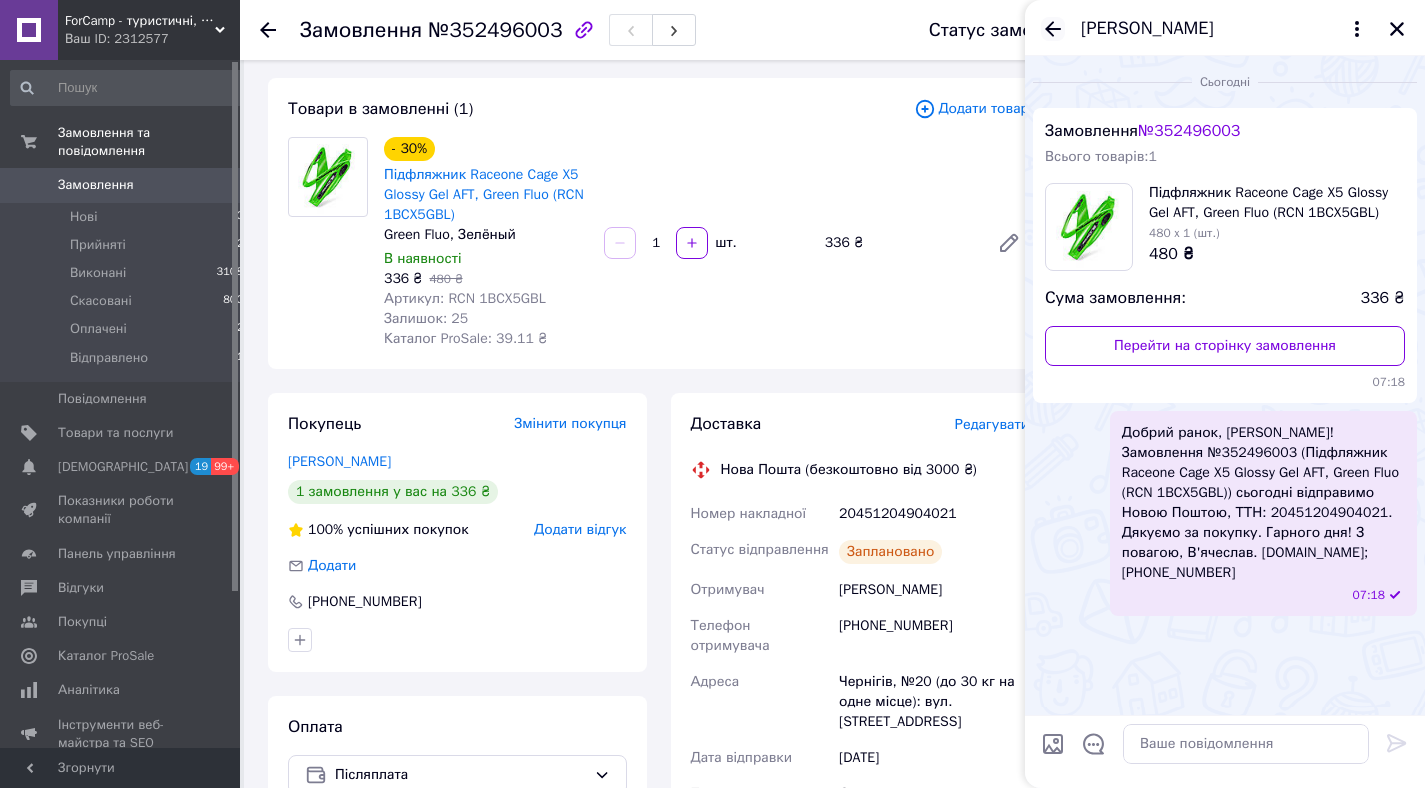 click 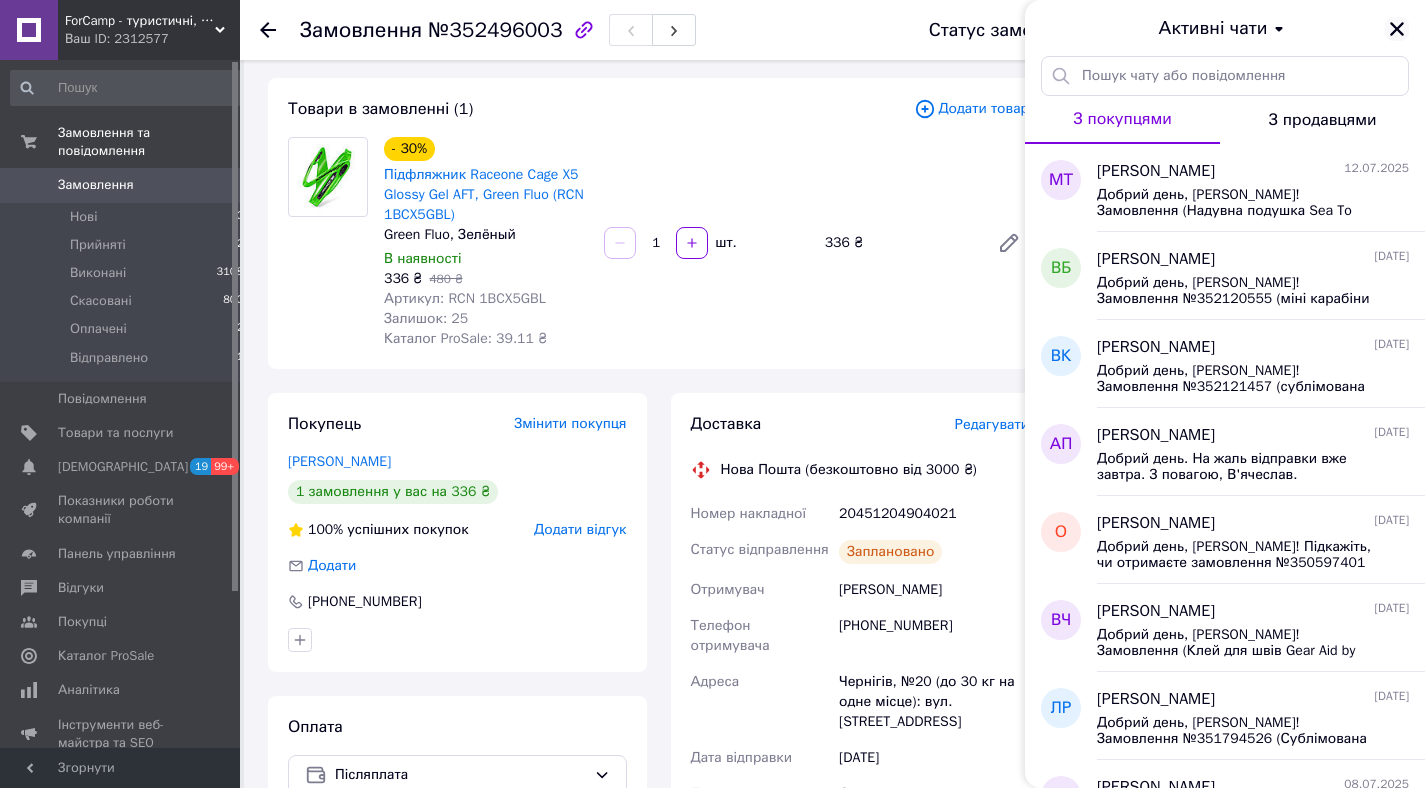 click 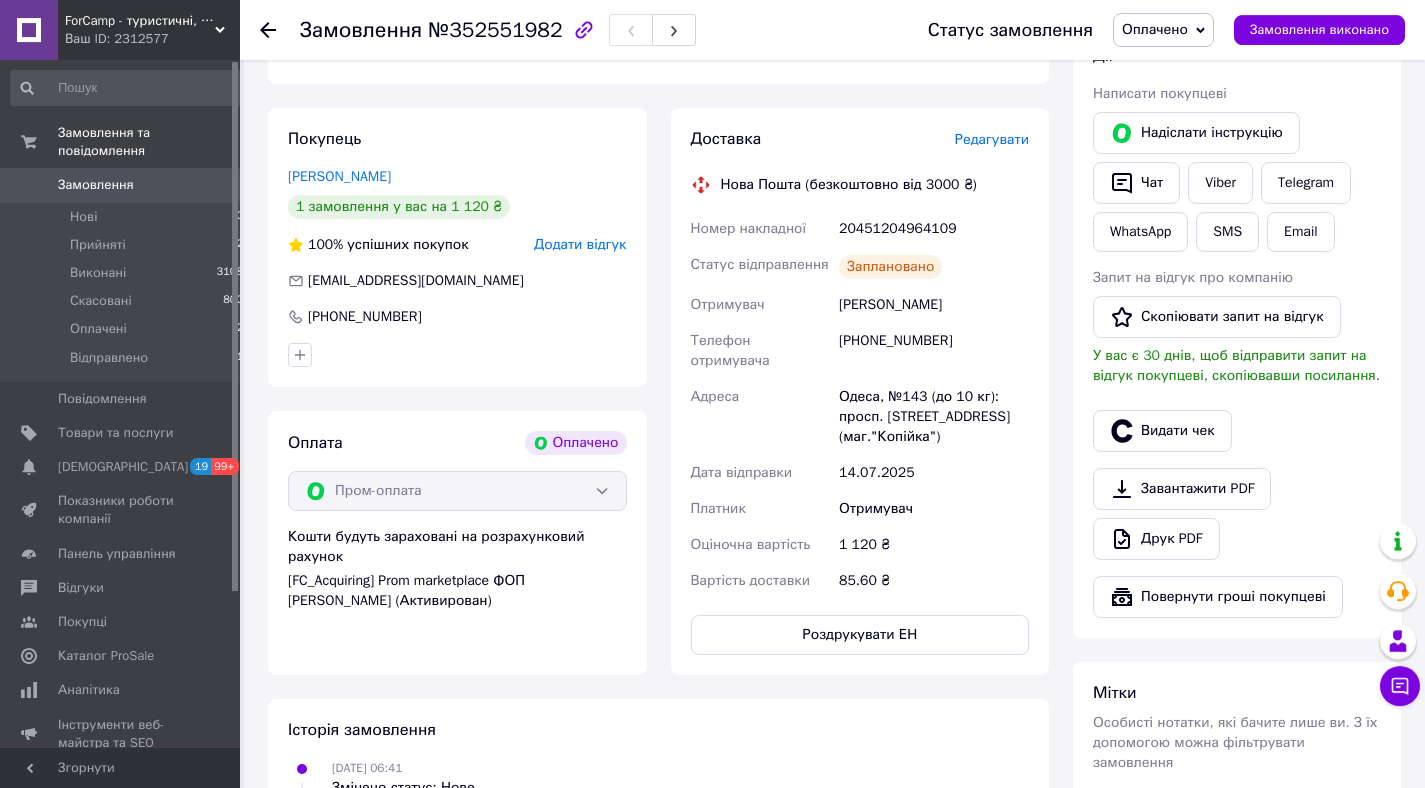 scroll, scrollTop: 405, scrollLeft: 0, axis: vertical 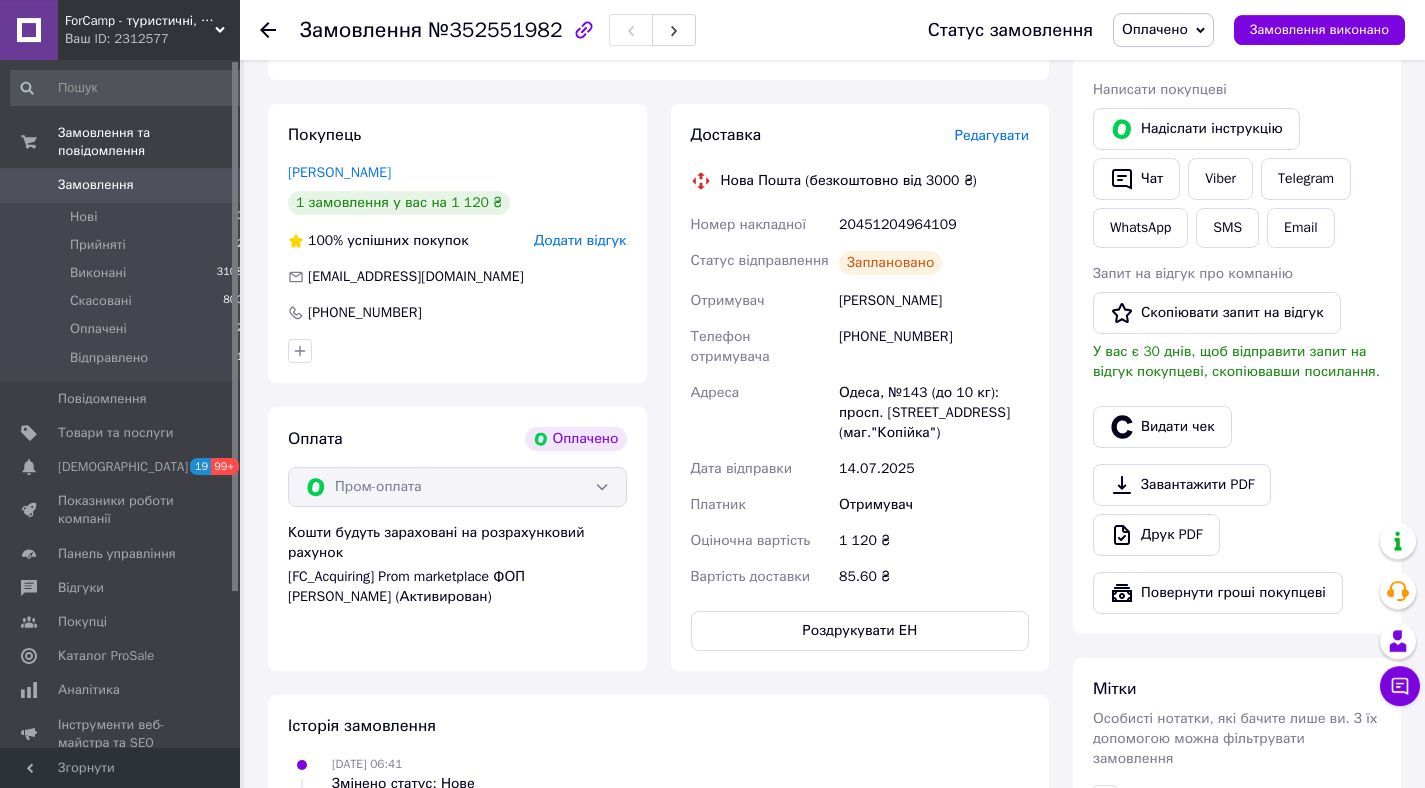 click on "[PERSON_NAME]" at bounding box center [934, 301] 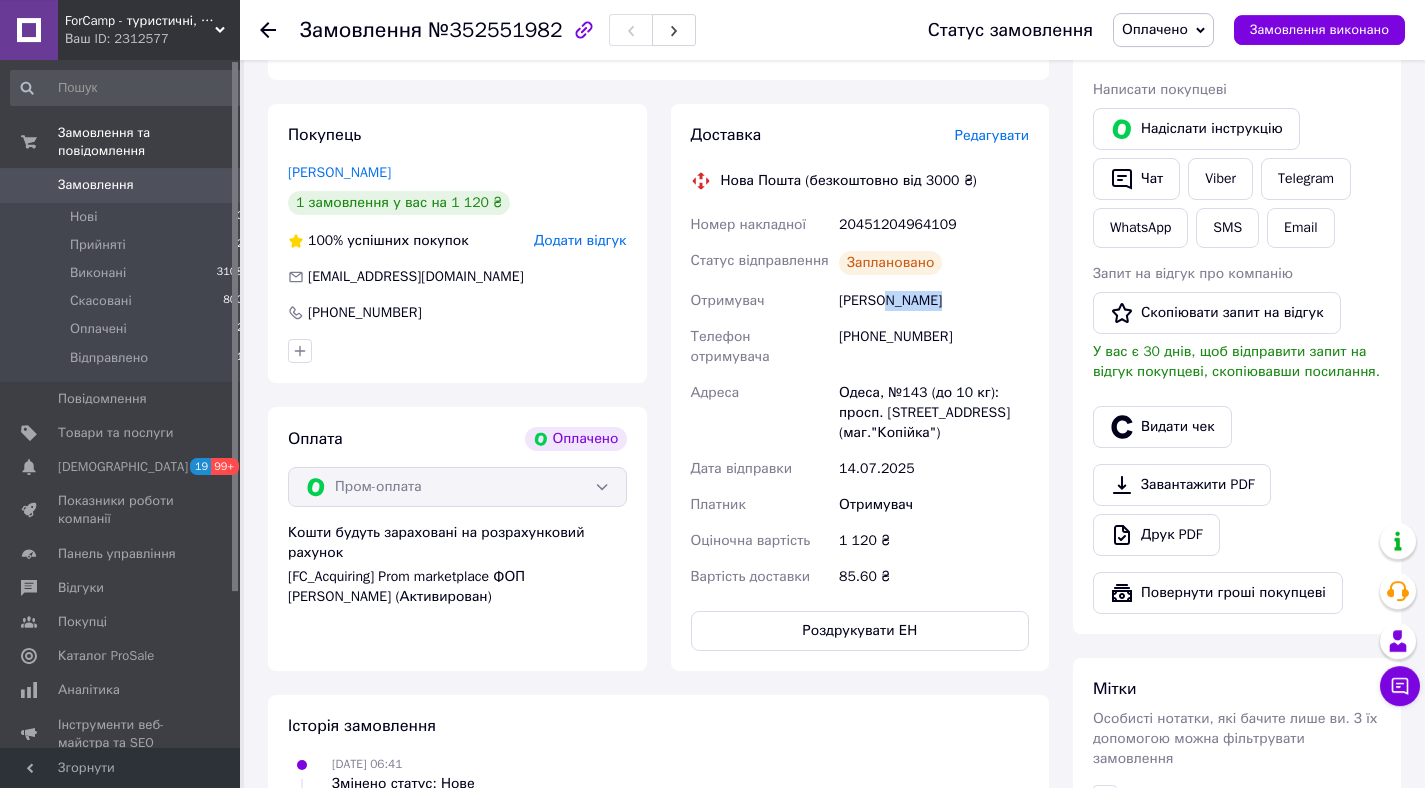 copy on "Наталія" 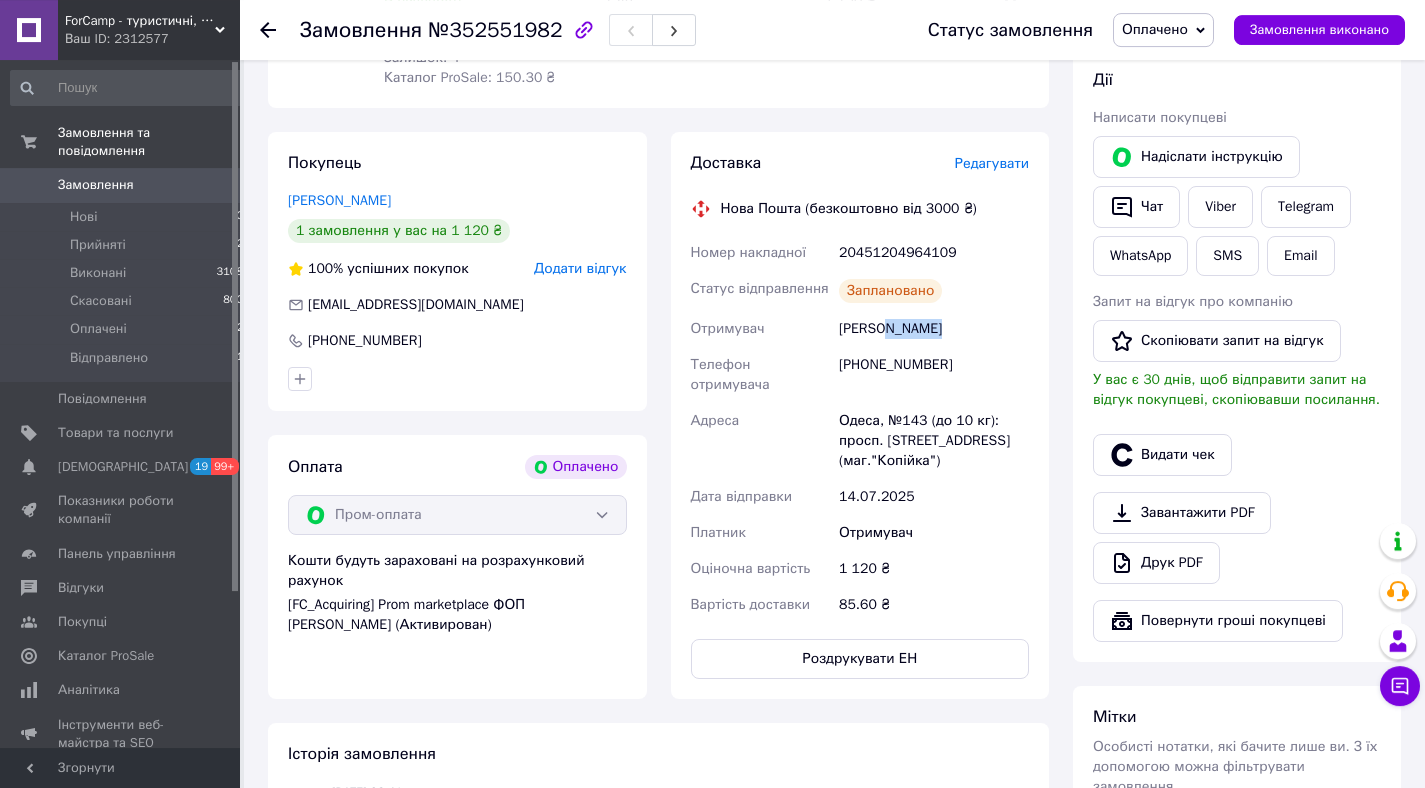 scroll, scrollTop: 375, scrollLeft: 0, axis: vertical 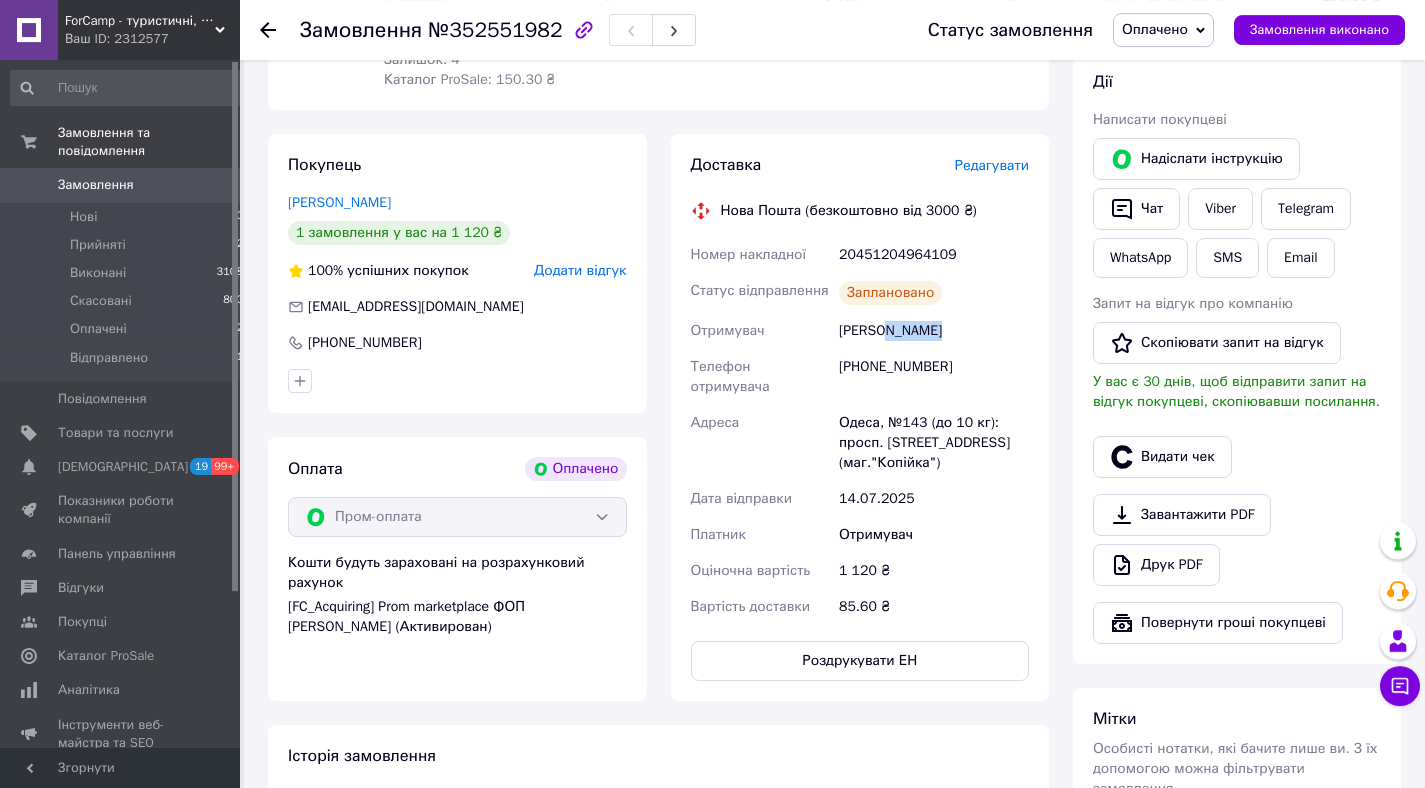 click on "20451204964109" at bounding box center [934, 255] 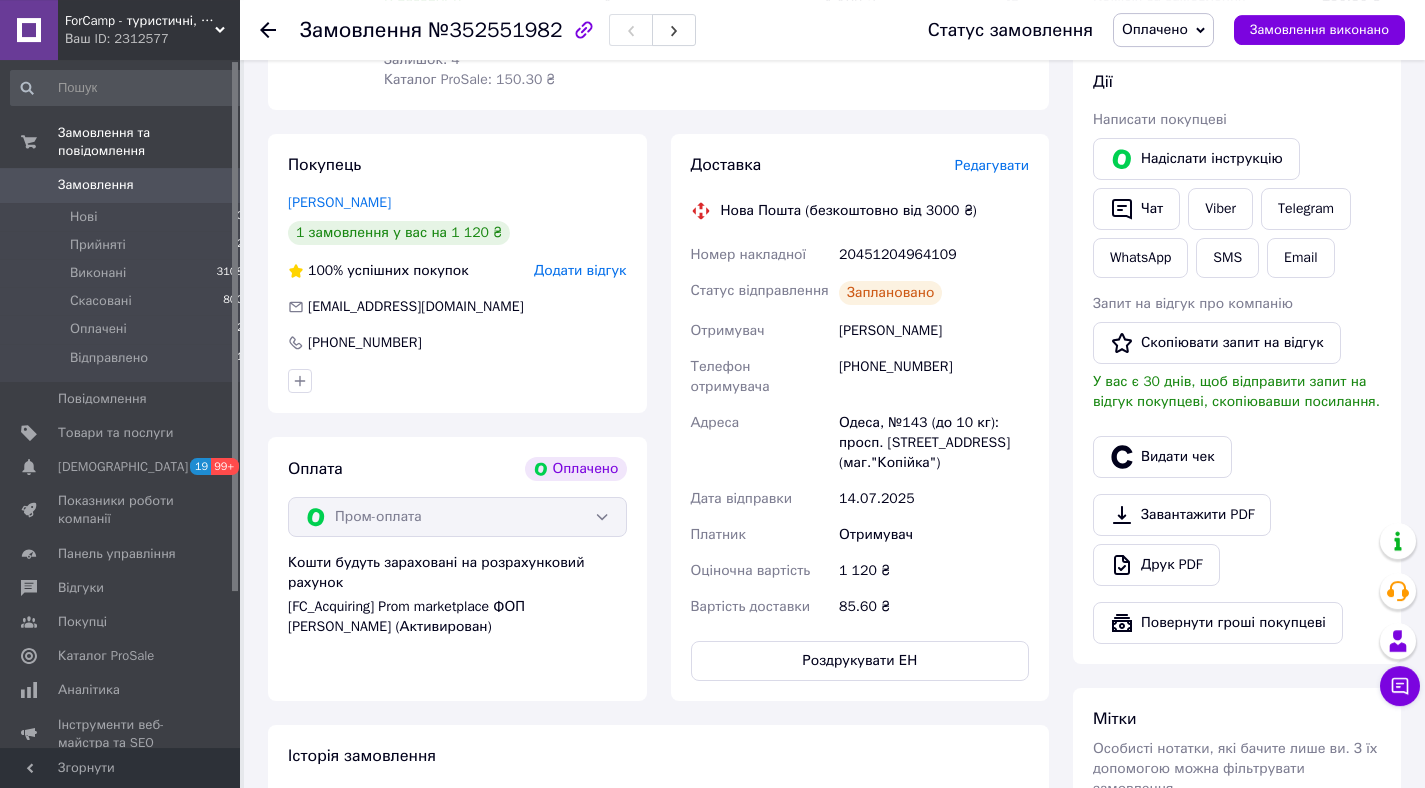 click on "20451204964109" at bounding box center [934, 255] 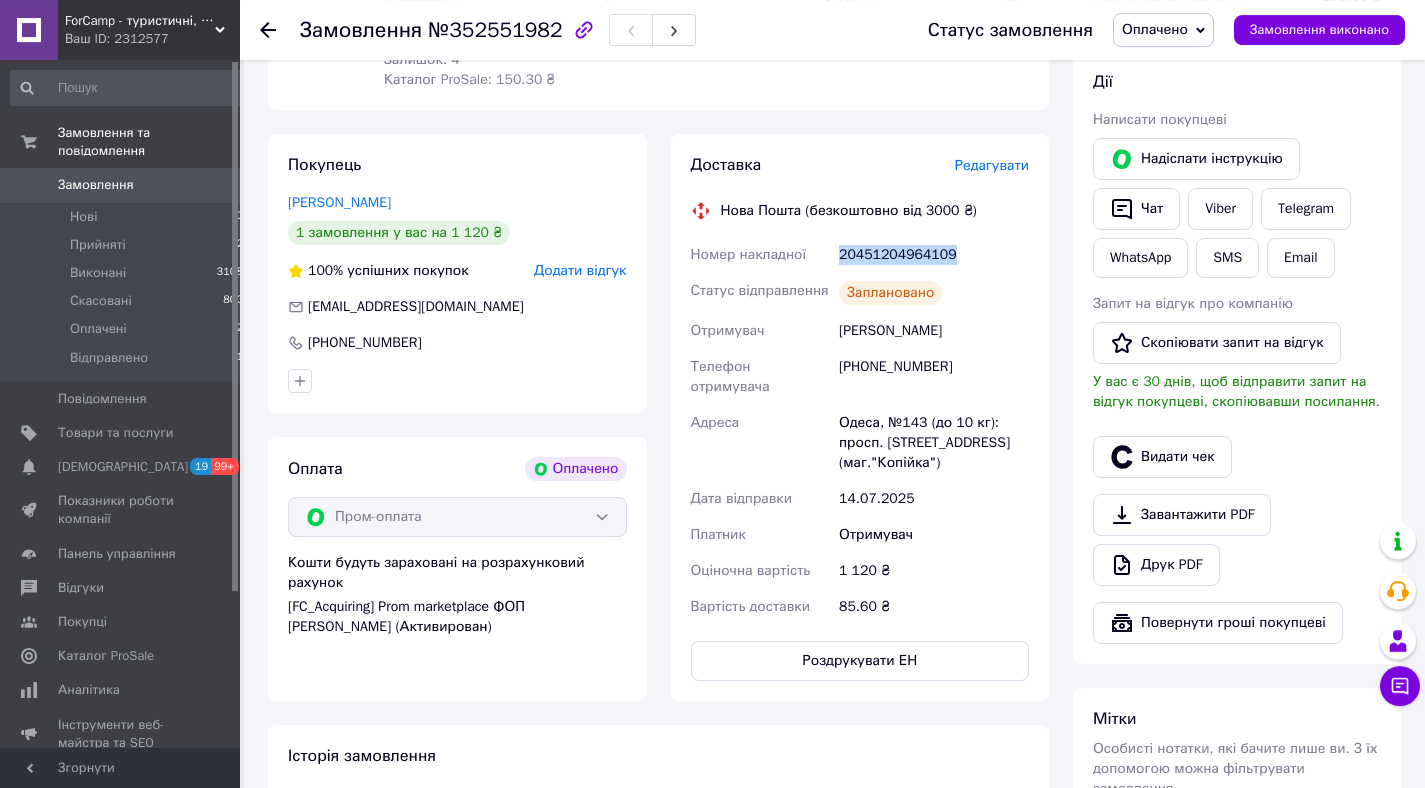 copy on "20451204964109" 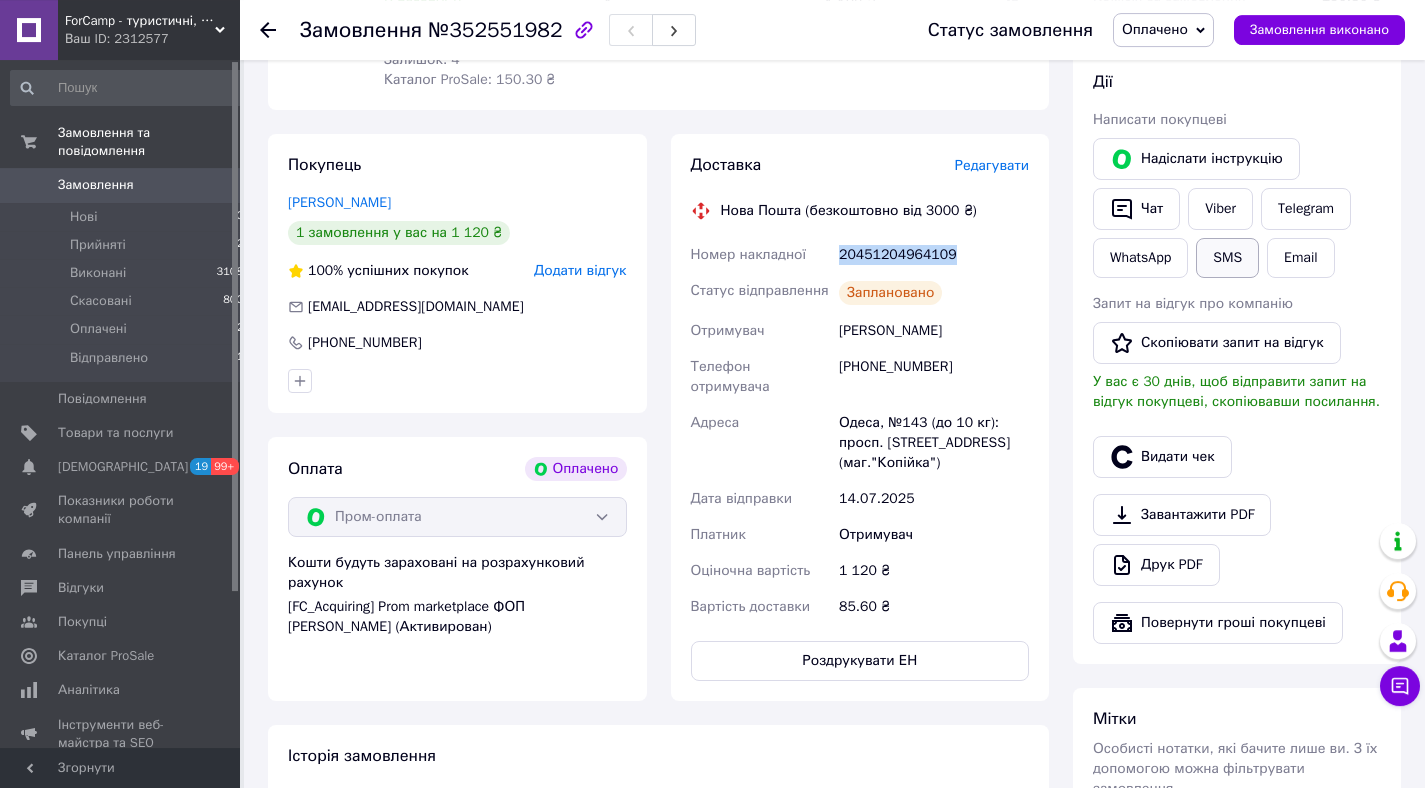 click on "SMS" at bounding box center [1227, 258] 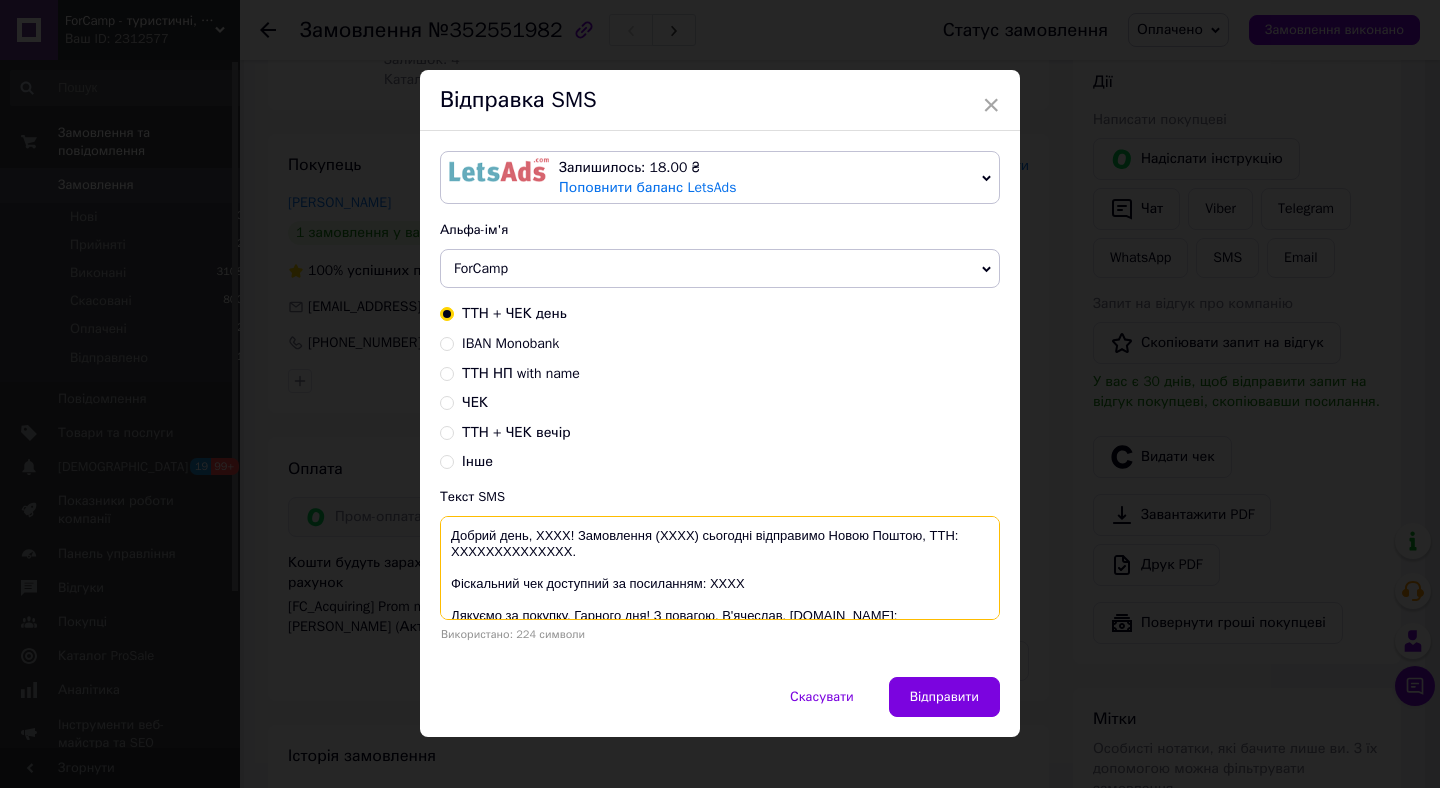 click on "Добрий день, XXXX! Замовлення (XXXX) сьогодні відправимо Новою Поштою, ТТН: XXXXXXXXXXXXXX.
Фіскальний чек доступний за посиланням: XXXX
Дякуємо за покупку. Гарного дня! З повагою, В'ячеслав. forcamp.in.ua; +380979386680" at bounding box center [720, 568] 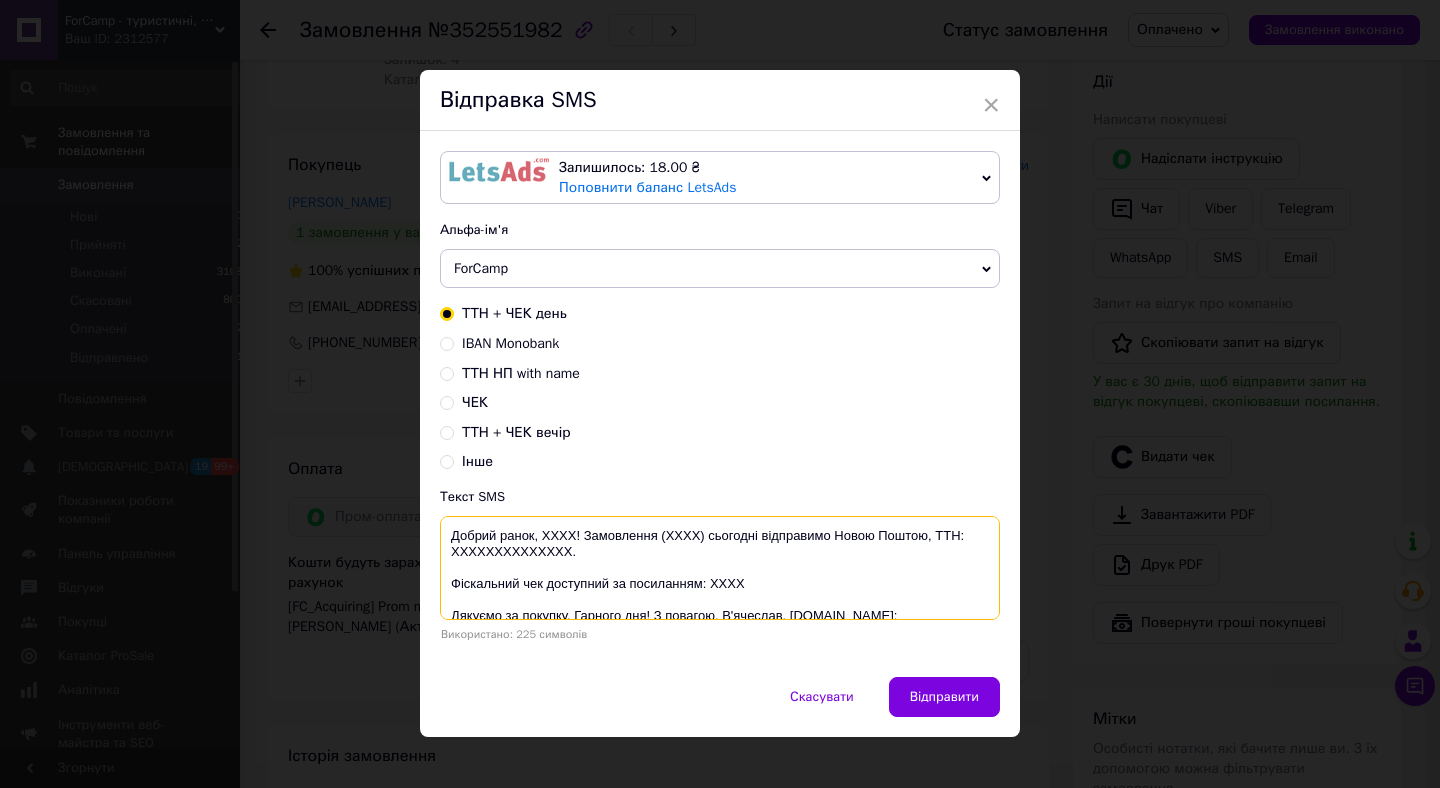 click on "Добрий ранок, XXXX! Замовлення (XXXX) сьогодні відправимо Новою Поштою, ТТН: XXXXXXXXXXXXXX.
Фіскальний чек доступний за посиланням: XXXX
Дякуємо за покупку. Гарного дня! З повагою, В'ячеслав. forcamp.in.ua; +380979386680" at bounding box center [720, 568] 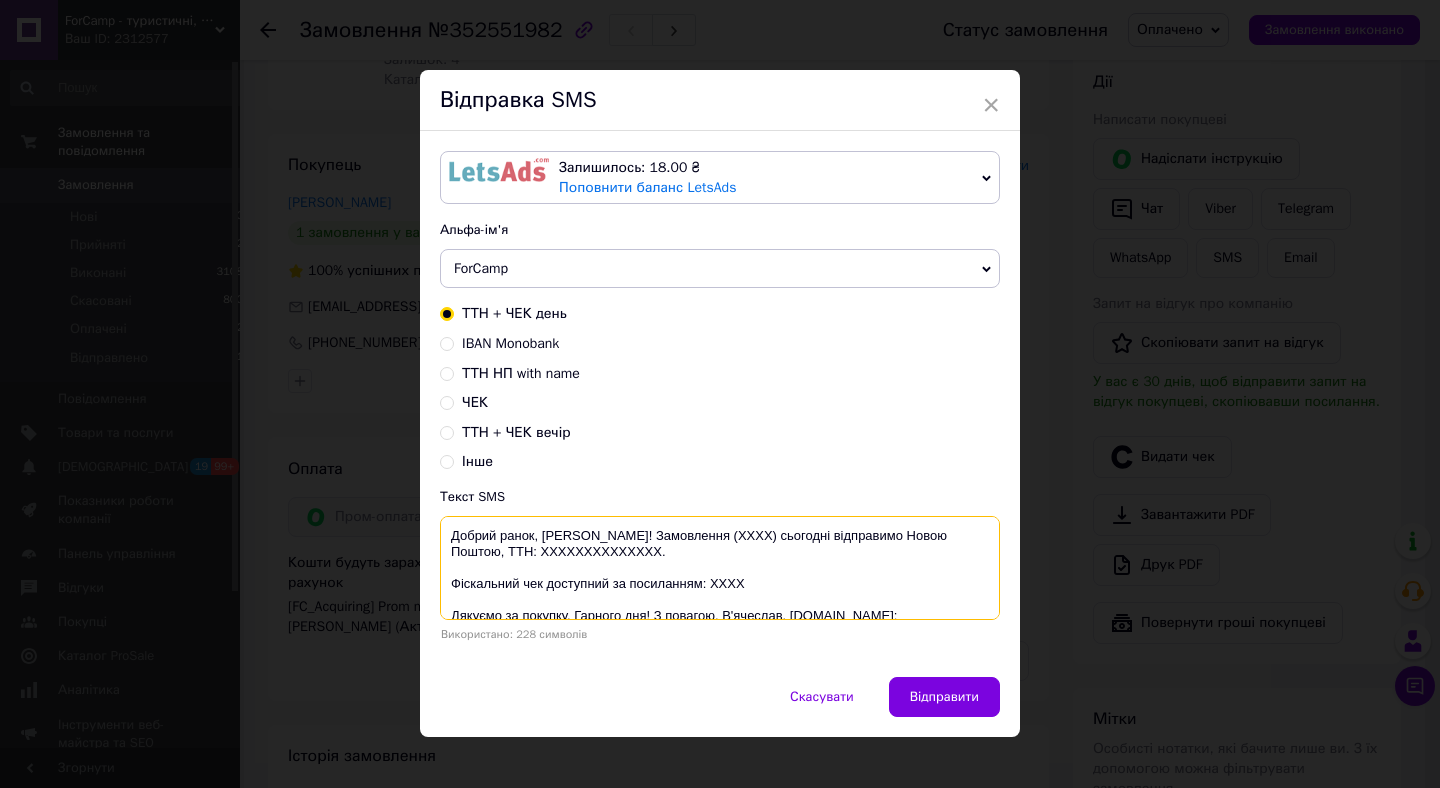 click on "Добрий ранок, Наталіє! Замовлення (XXXX) сьогодні відправимо Новою Поштою, ТТН: XXXXXXXXXXXXXX.
Фіскальний чек доступний за посиланням: XXXX
Дякуємо за покупку. Гарного дня! З повагою, В'ячеслав. forcamp.in.ua; +380979386680" at bounding box center (720, 568) 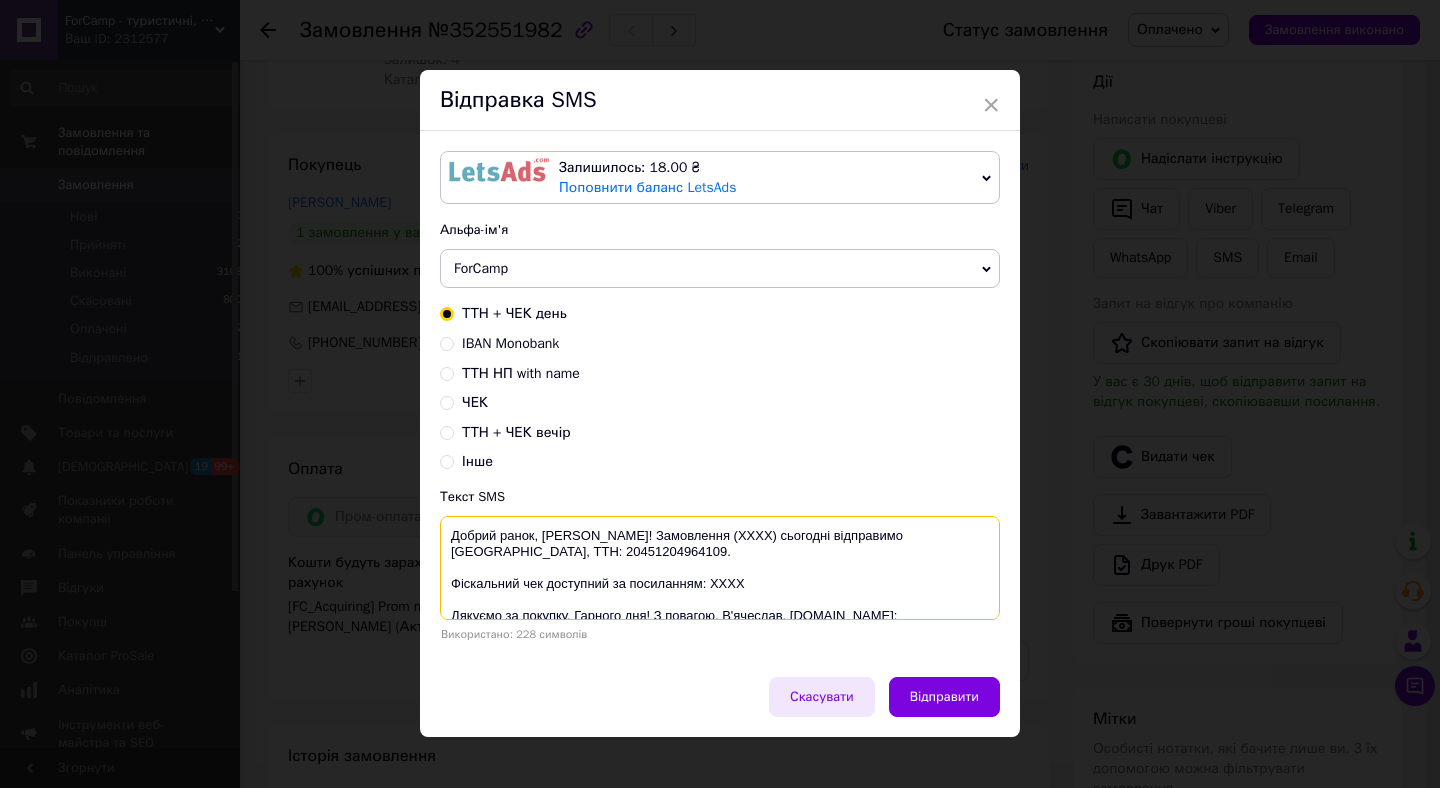 type on "Добрий ранок, Наталіє! Замовлення (XXXX) сьогодні відправимо Новою Поштою, ТТН: 20451204964109.
Фіскальний чек доступний за посиланням: XXXX
Дякуємо за покупку. Гарного дня! З повагою, В'ячеслав. forcamp.in.ua; +380979386680" 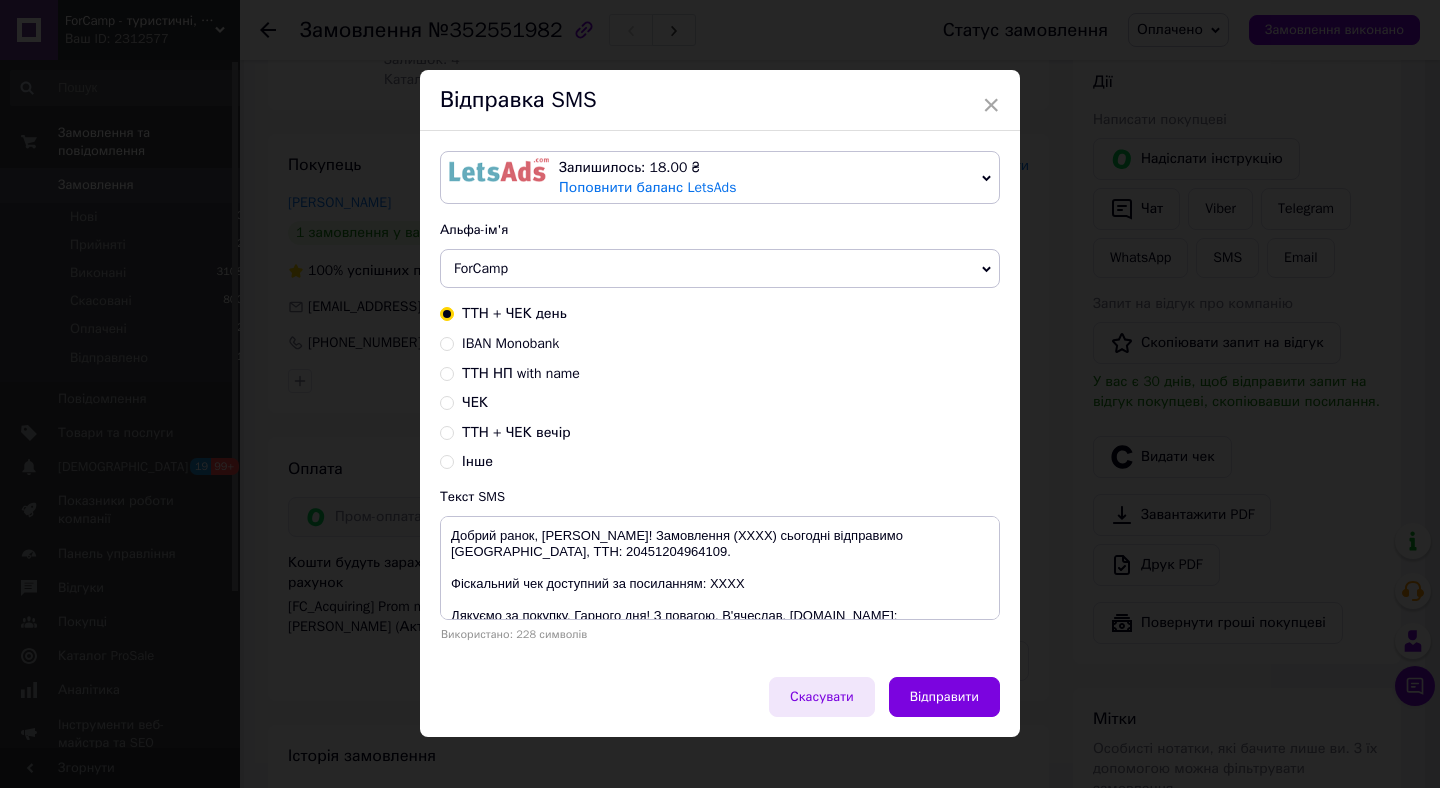 click on "Скасувати" at bounding box center [822, 697] 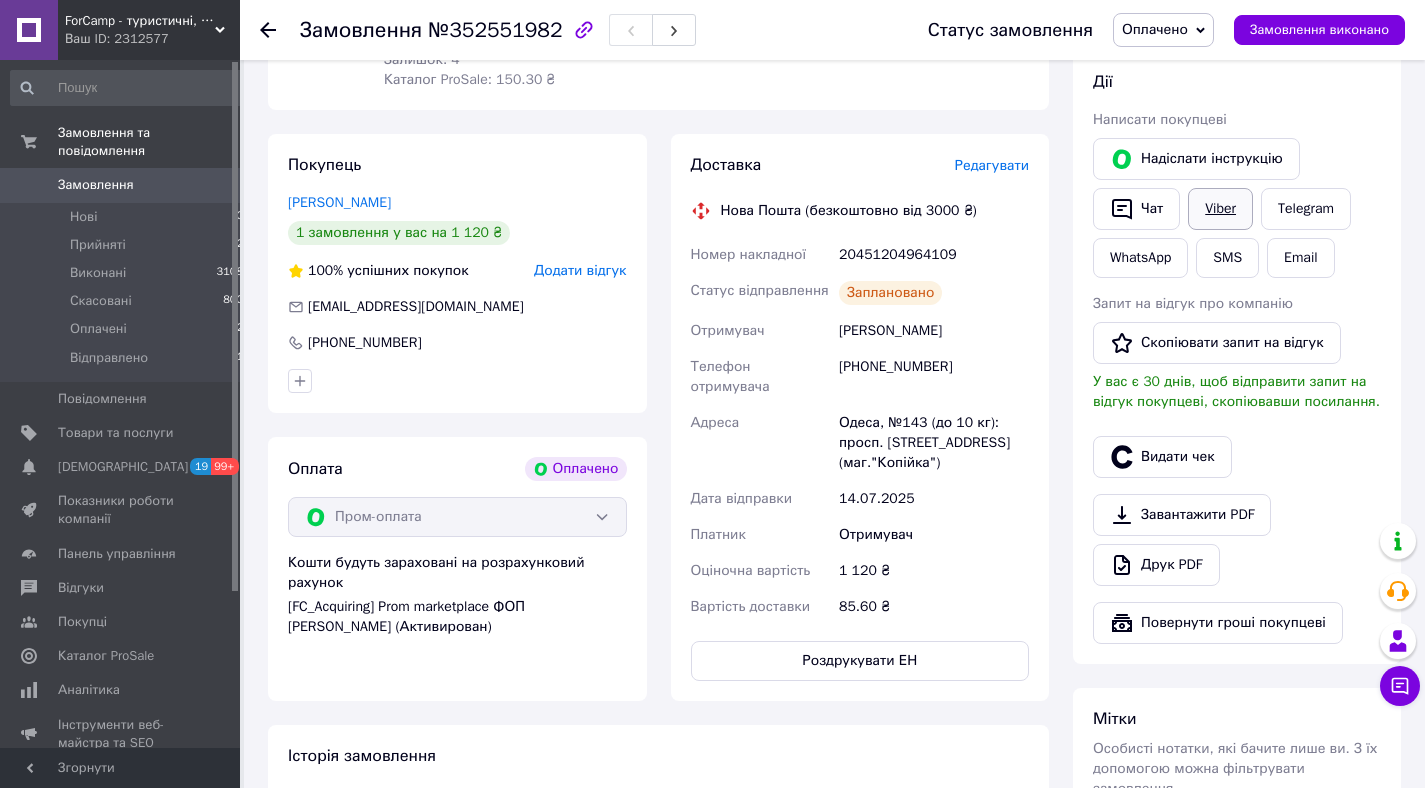 click on "Viber" at bounding box center (1220, 209) 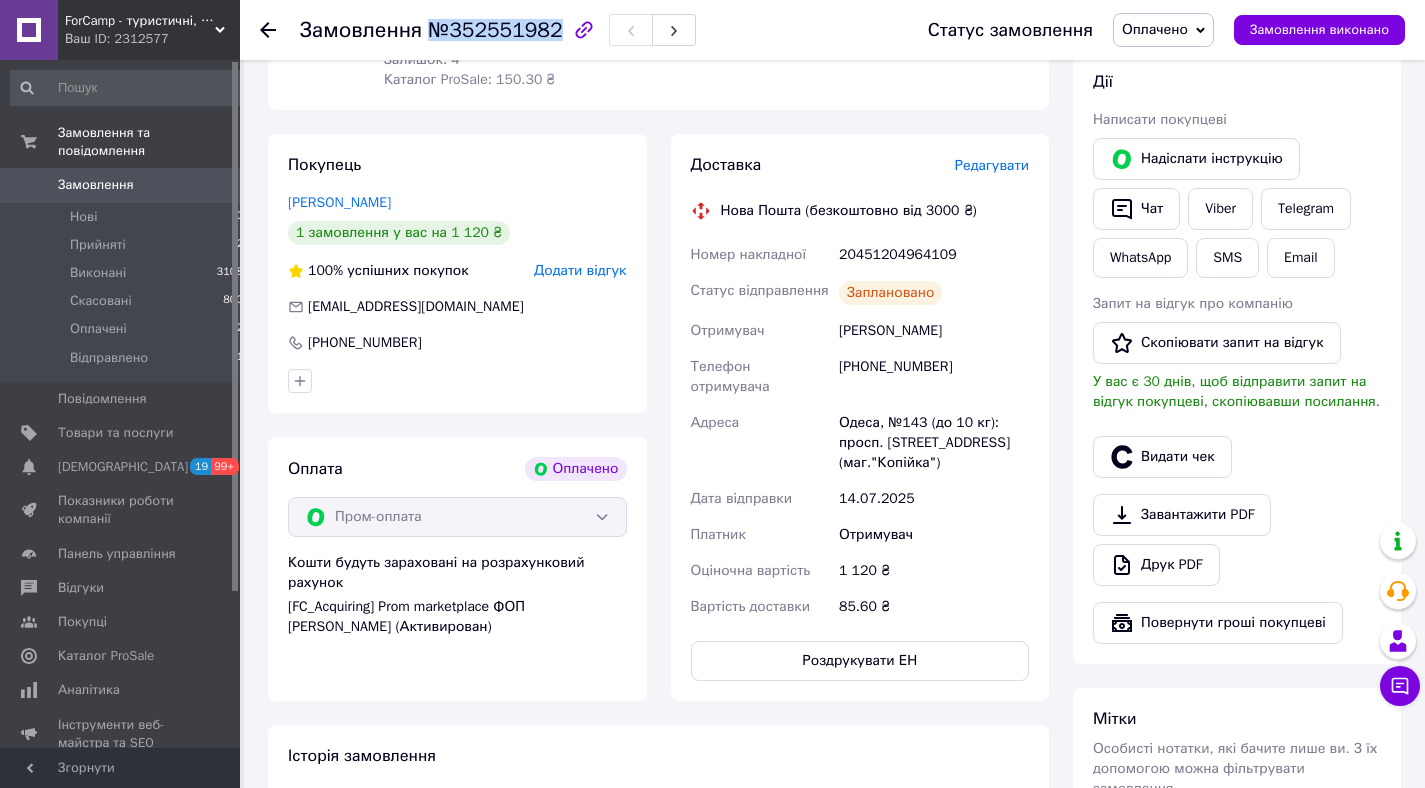drag, startPoint x: 428, startPoint y: 31, endPoint x: 552, endPoint y: 29, distance: 124.01613 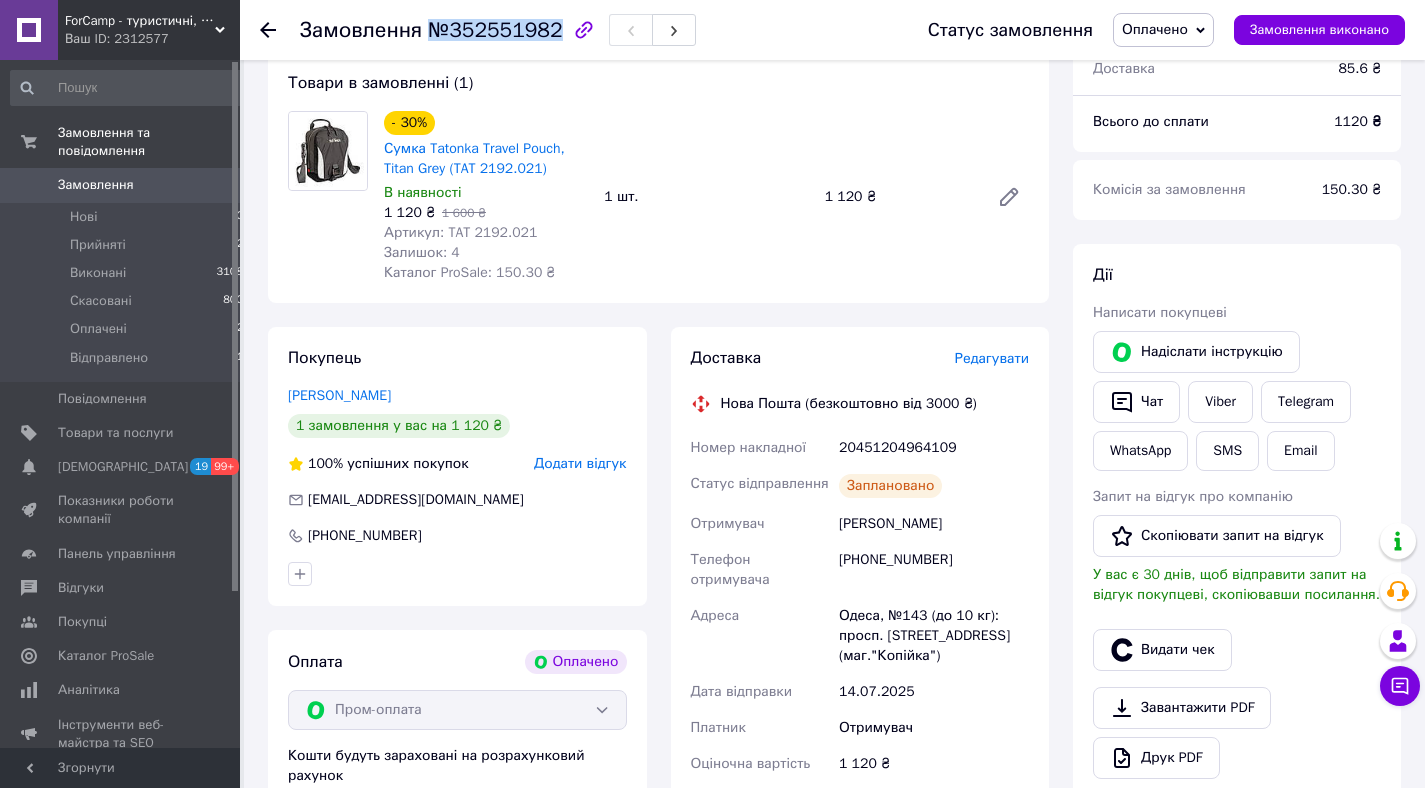 scroll, scrollTop: 145, scrollLeft: 0, axis: vertical 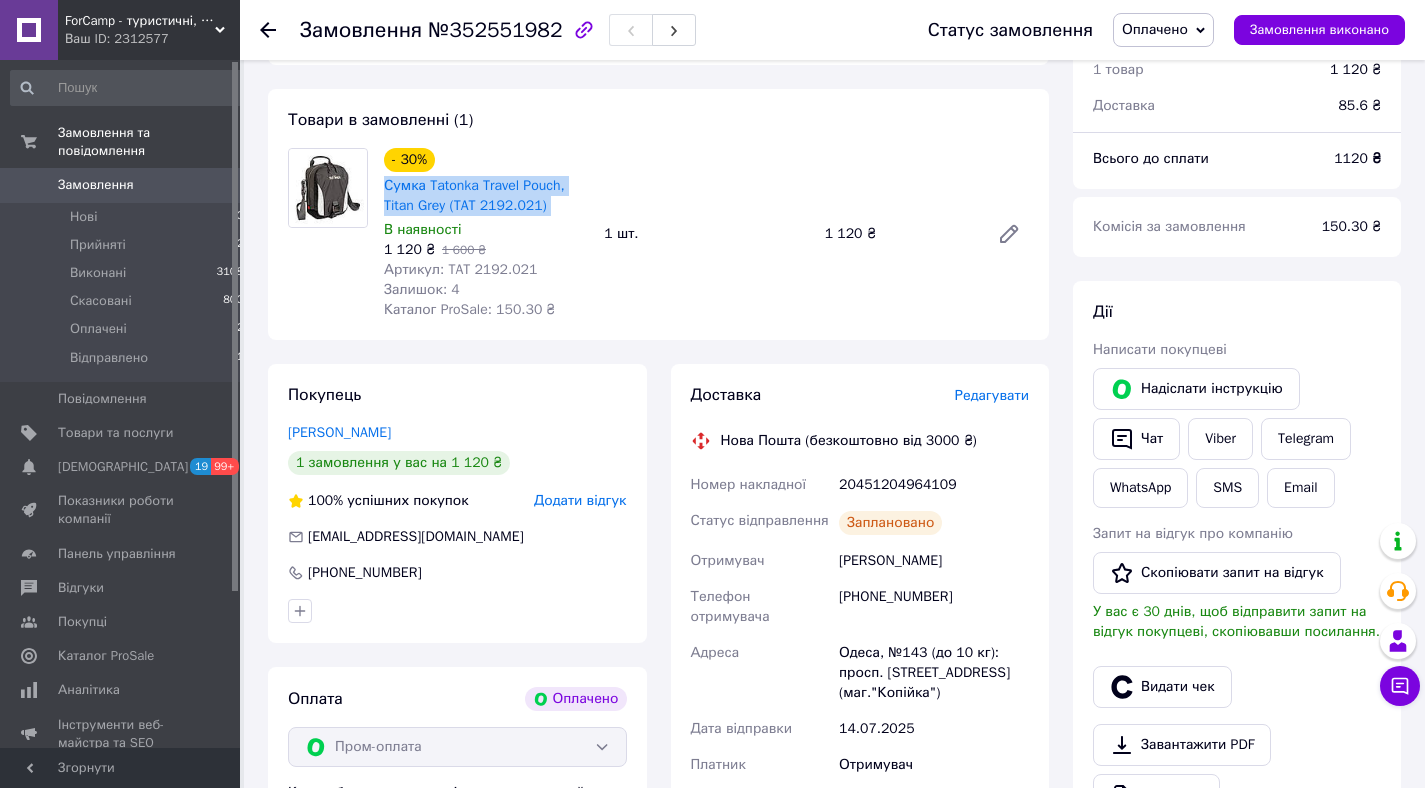 drag, startPoint x: 382, startPoint y: 187, endPoint x: 551, endPoint y: 219, distance: 172.00291 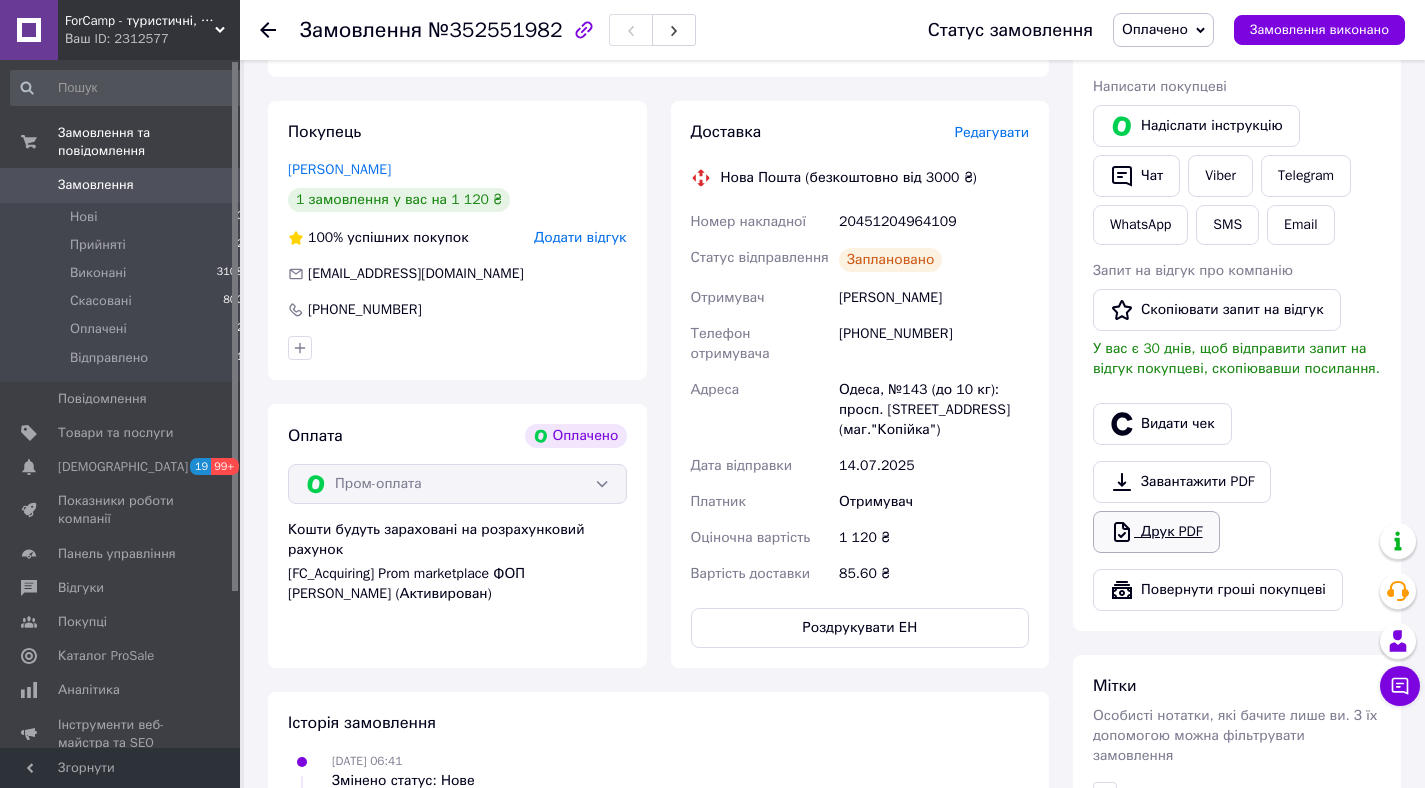 scroll, scrollTop: 454, scrollLeft: 0, axis: vertical 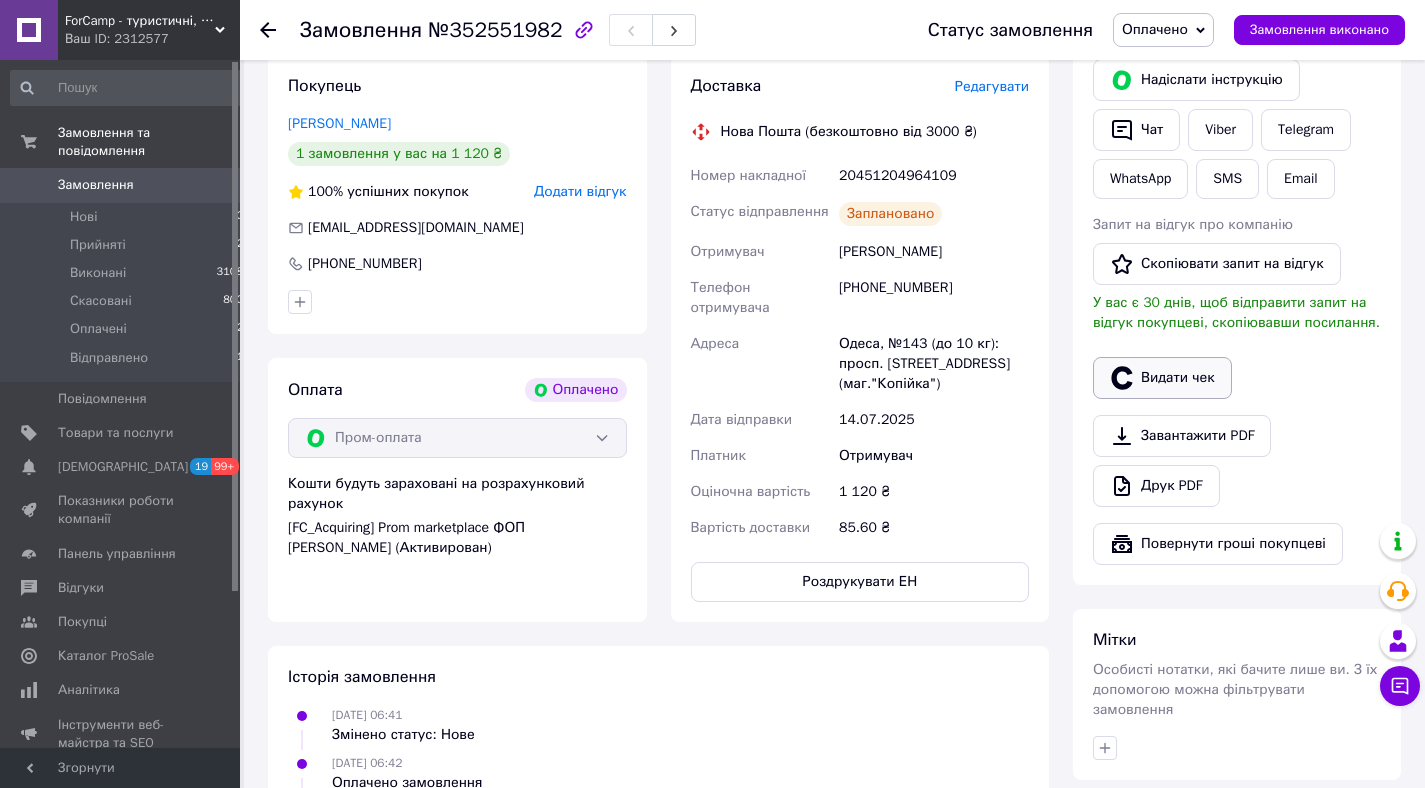 click on "Видати чек" at bounding box center (1162, 378) 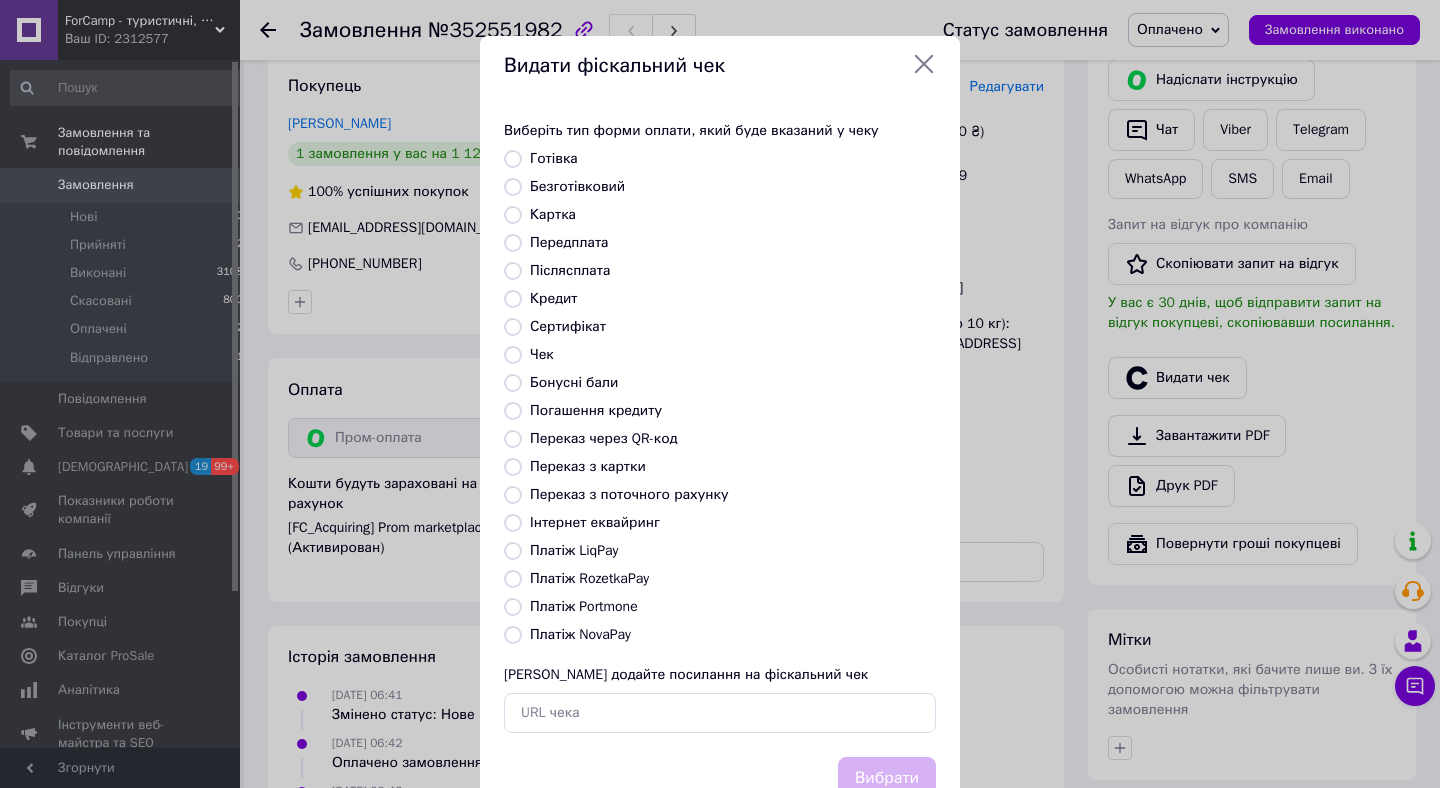 click on "Платіж RozetkaPay" at bounding box center (513, 579) 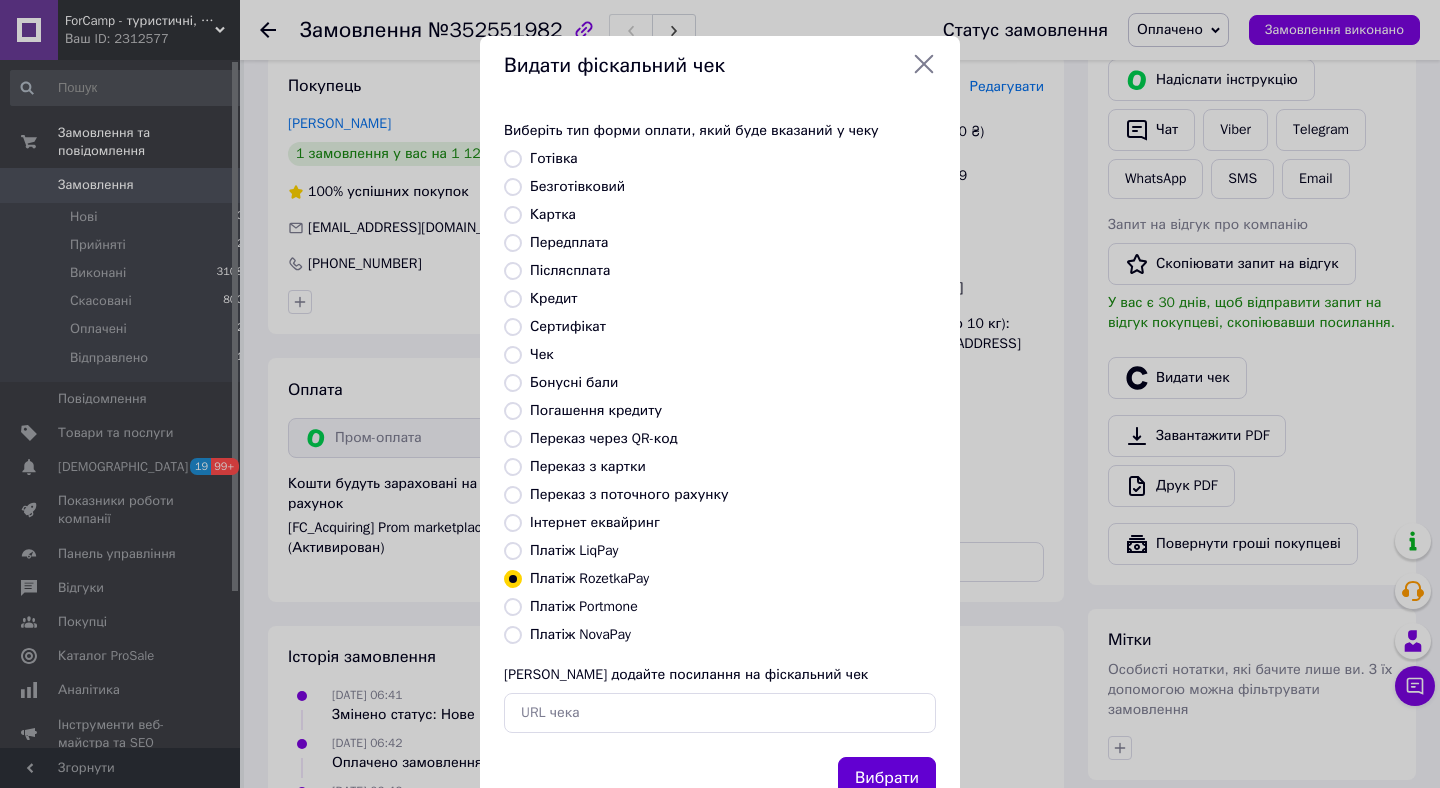 click on "Вибрати" at bounding box center (887, 778) 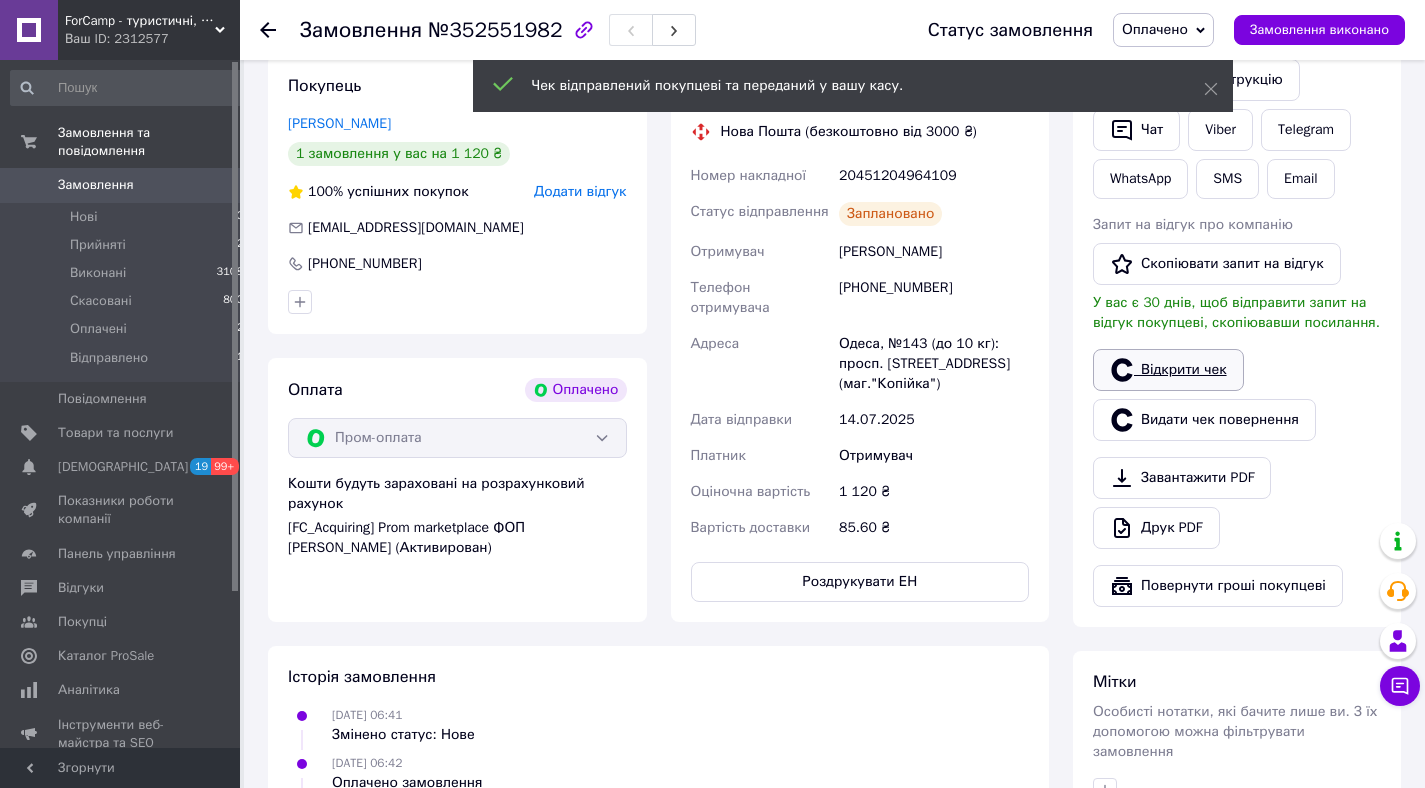 click on "Відкрити чек" at bounding box center (1168, 370) 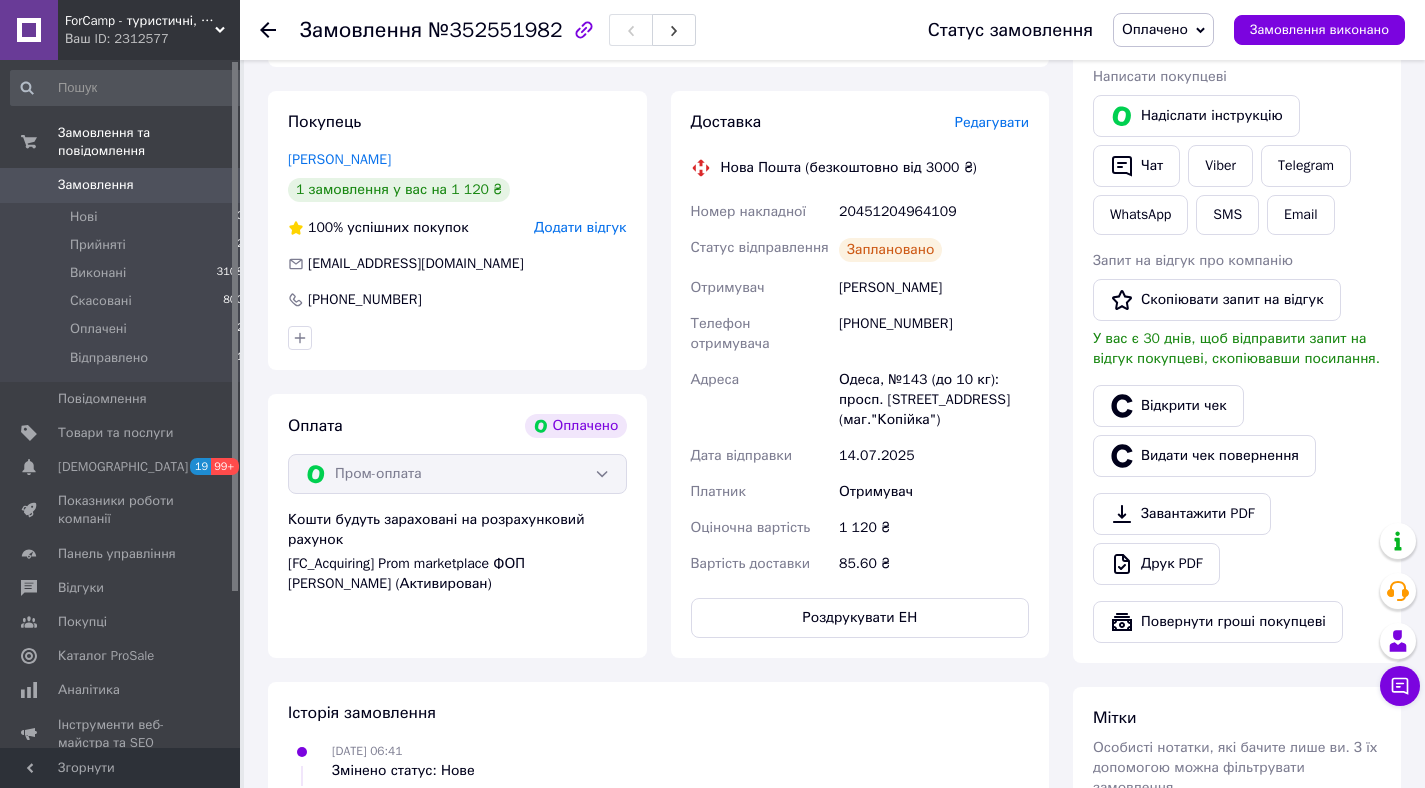 scroll, scrollTop: 398, scrollLeft: 0, axis: vertical 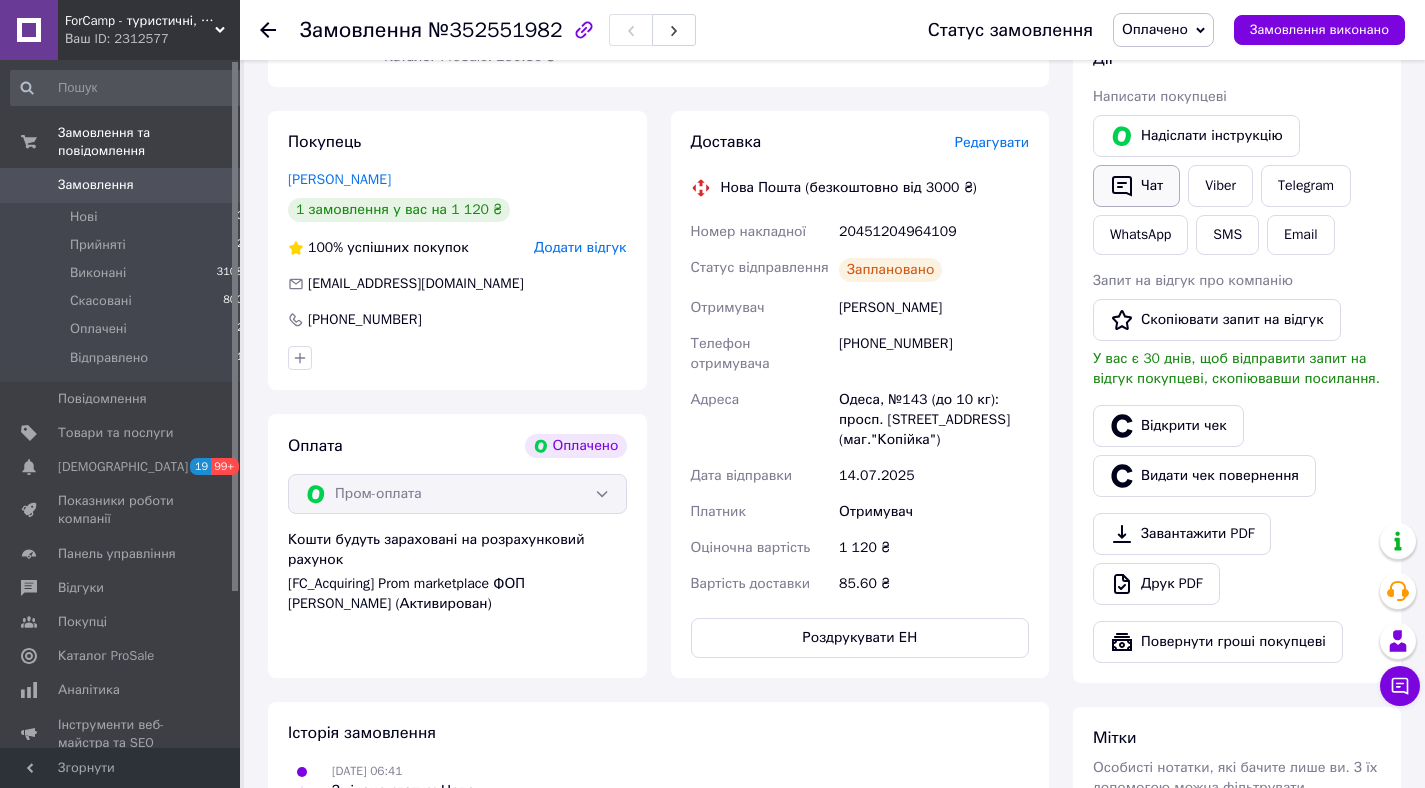 click on "Чат" at bounding box center (1136, 186) 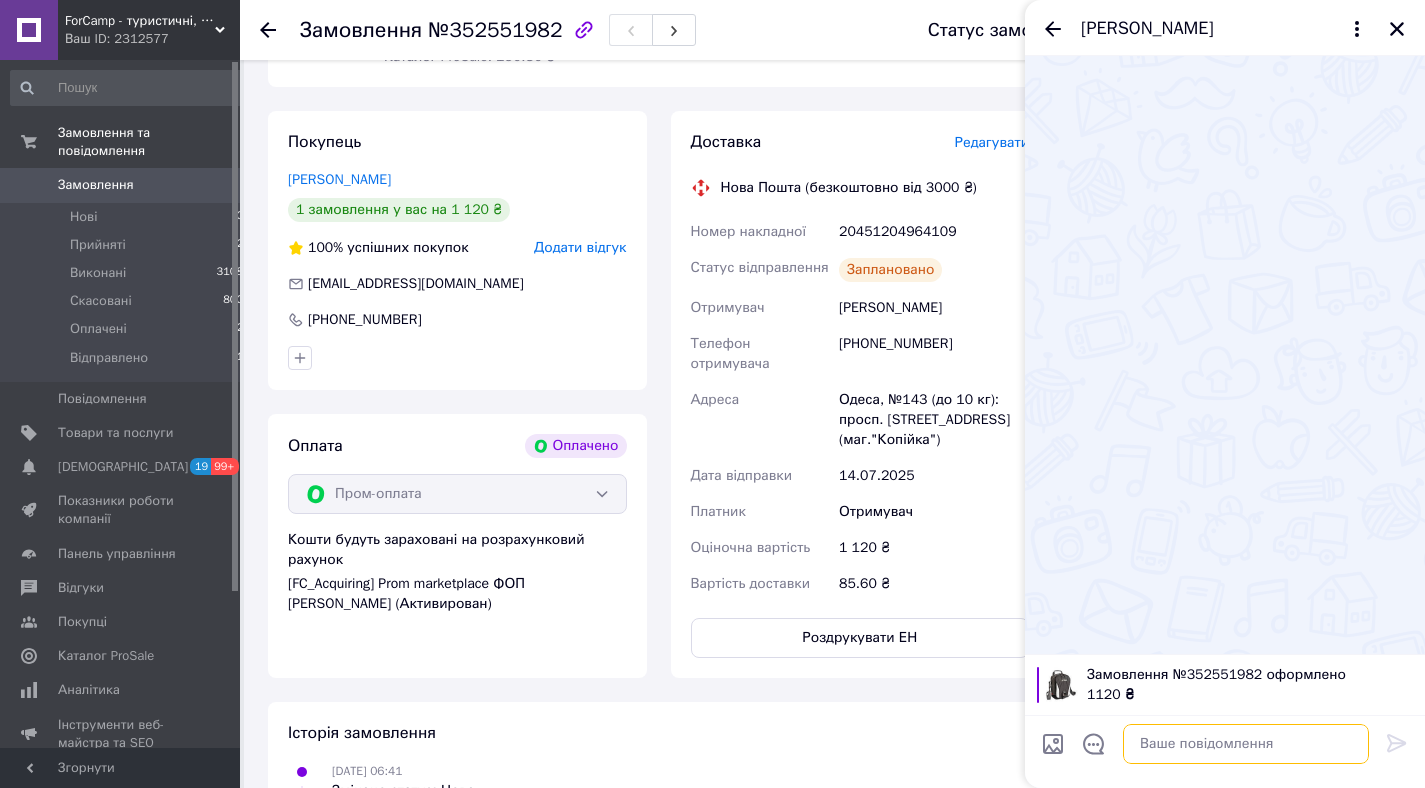 click at bounding box center [1246, 744] 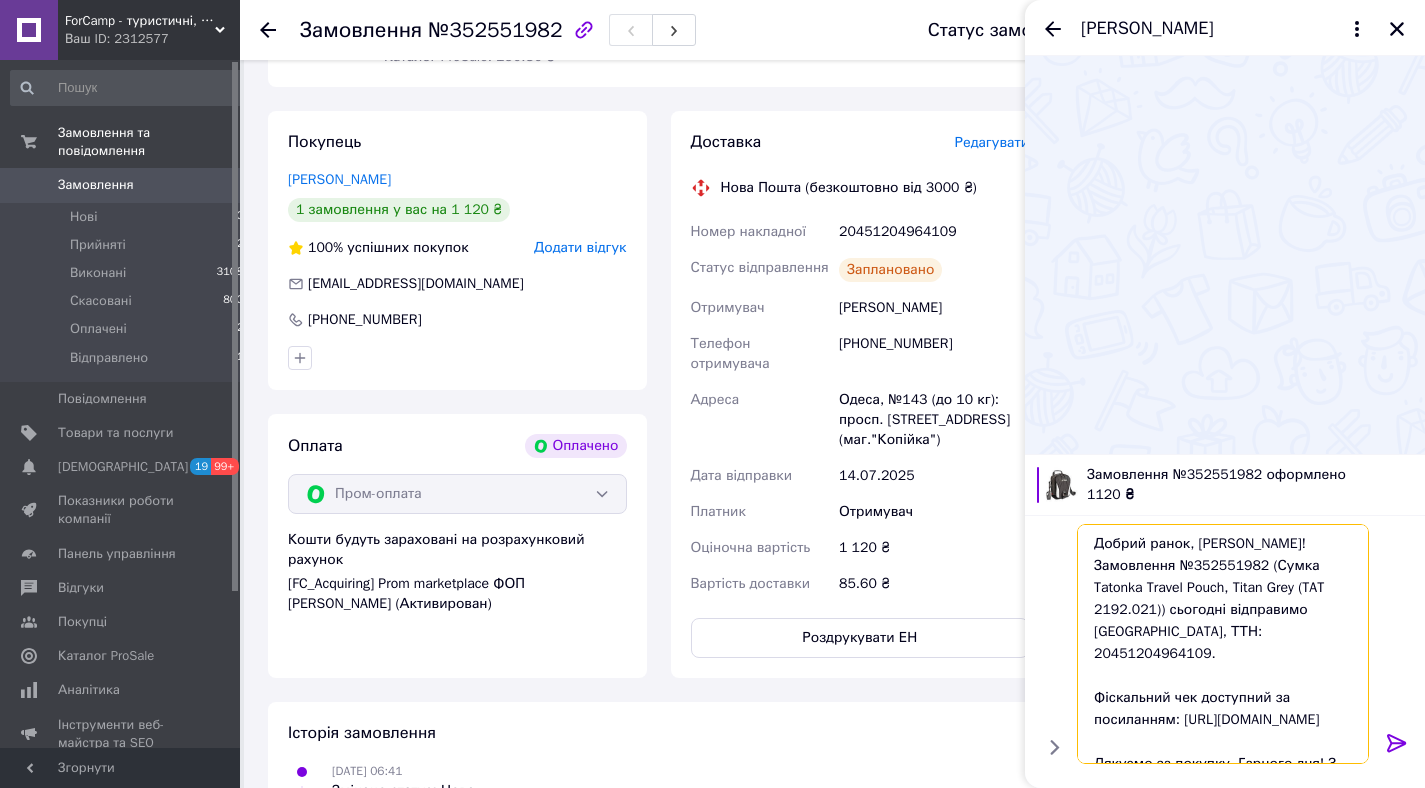 scroll, scrollTop: 152, scrollLeft: 0, axis: vertical 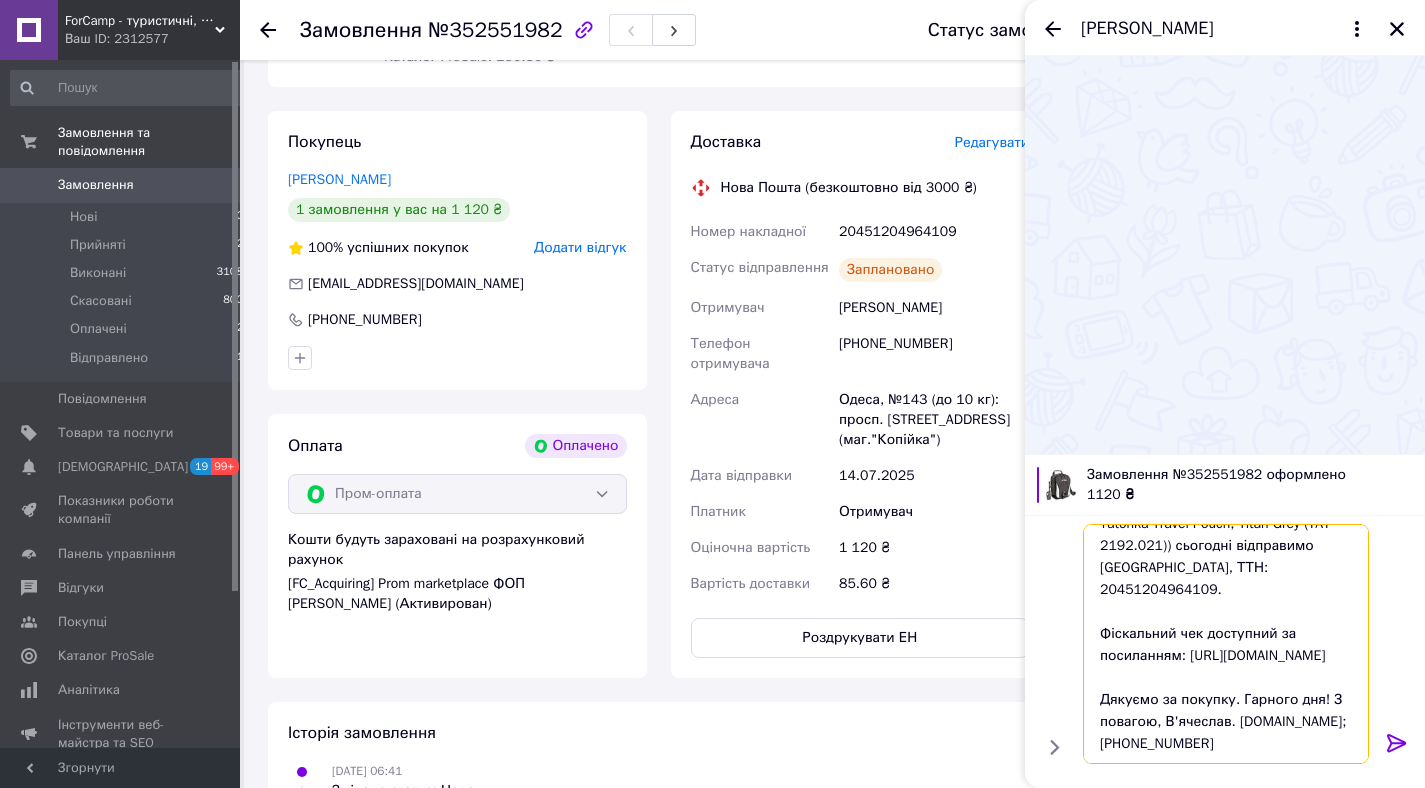 type on "Добрий ранок, Наталіє! Замовлення №352551982 (Сумка Tatonka Travel Pouch, Titan Grey (TAT 2192.021)) сьогодні відправимо Новою Поштою, ТТН: 20451204964109.
Фіскальний чек доступний за посиланням: https://api.checkbox.ua/api/v1/receipts/bca5bd06-7b07-4beb-9e01-fc57ae144424/html?show_buttons=true
Дякуємо за покупку. Гарного дня! З повагою, В'ячеслав. forcamp.in.ua; +380979386680" 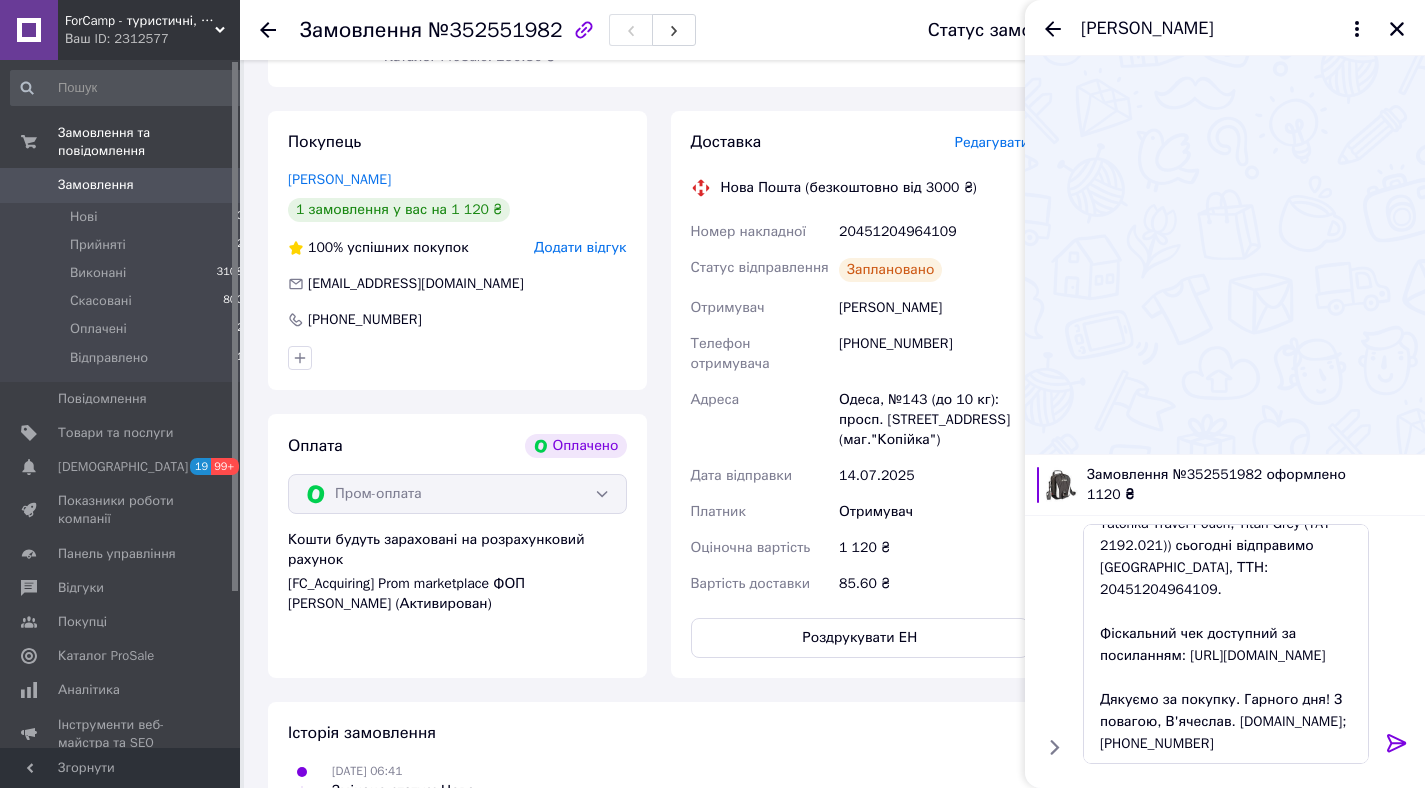 click 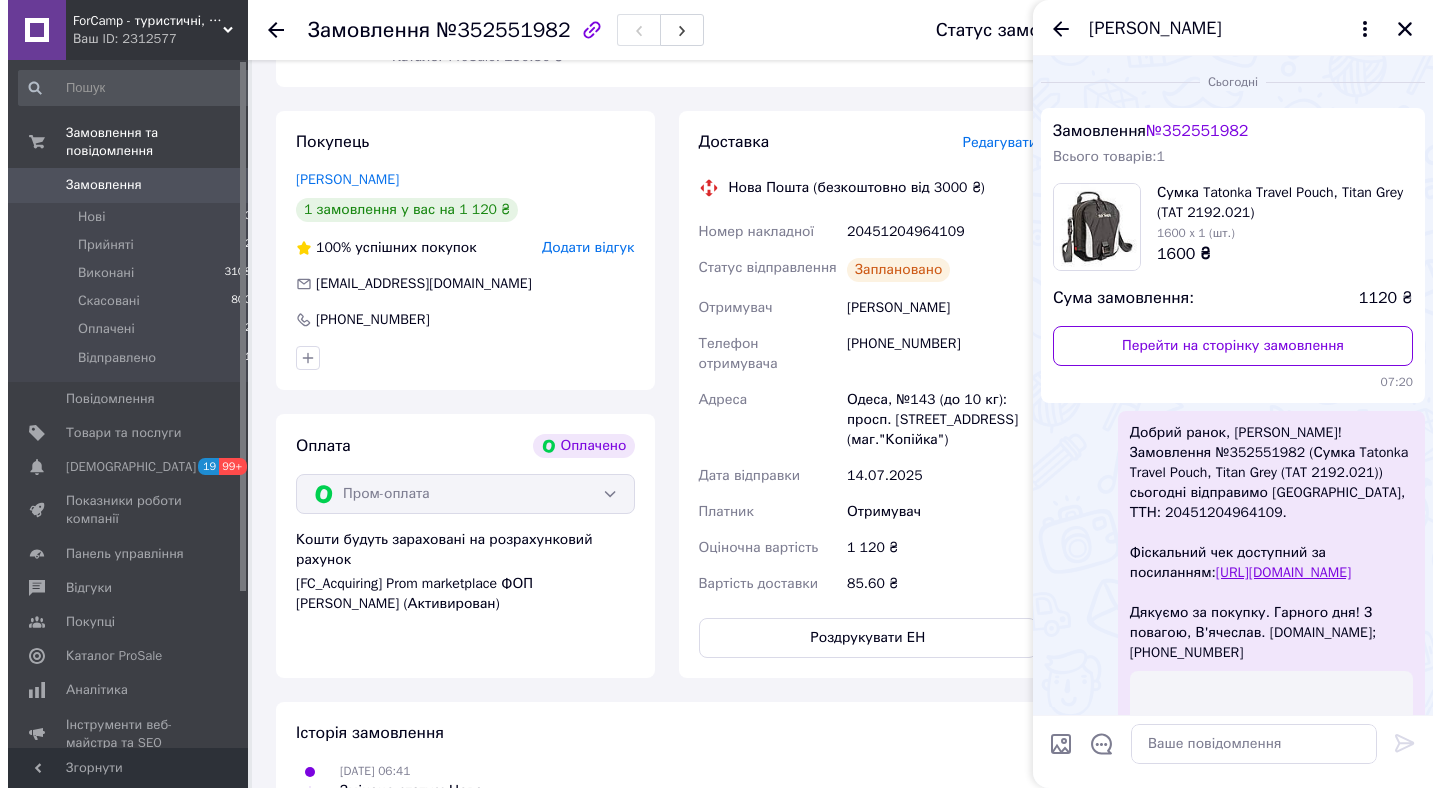 scroll, scrollTop: 0, scrollLeft: 0, axis: both 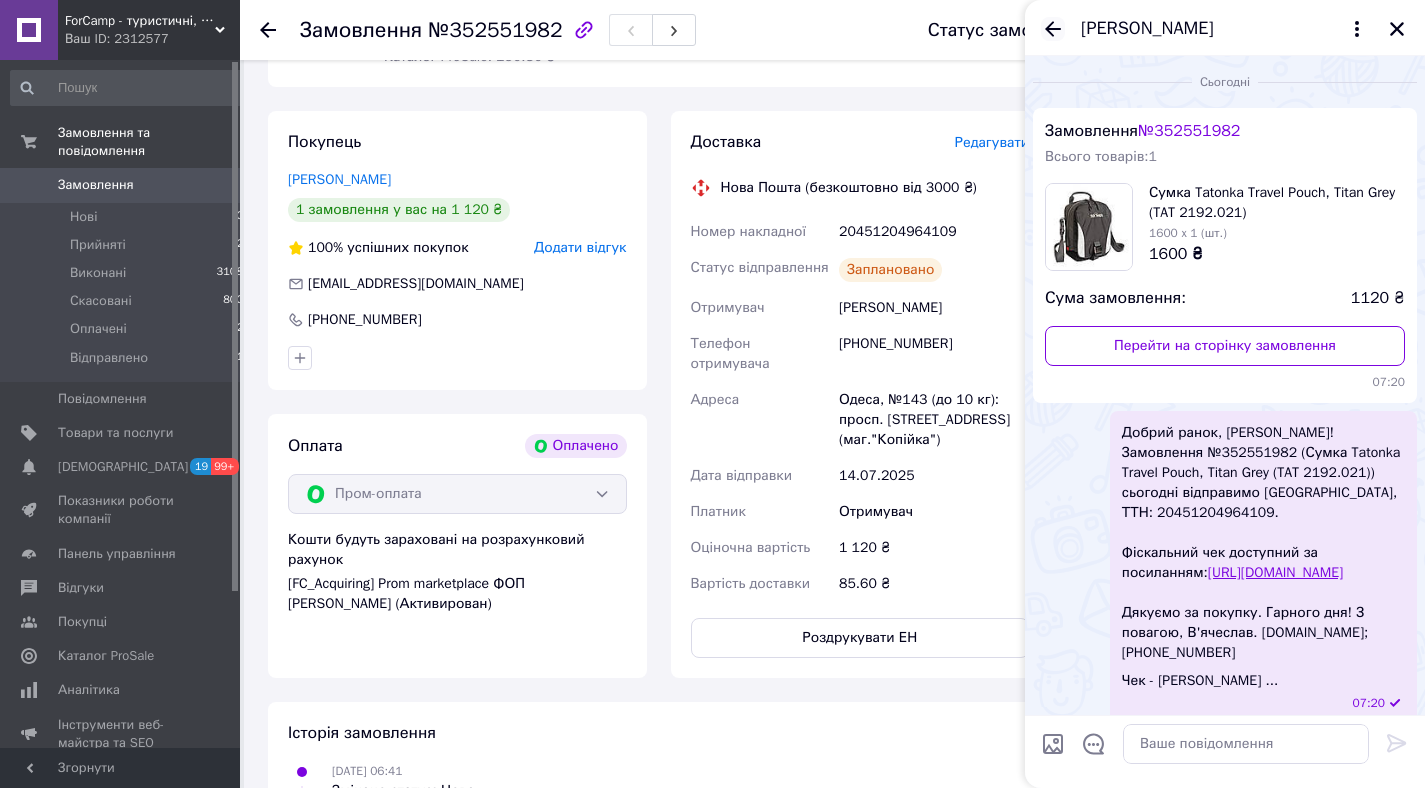 click 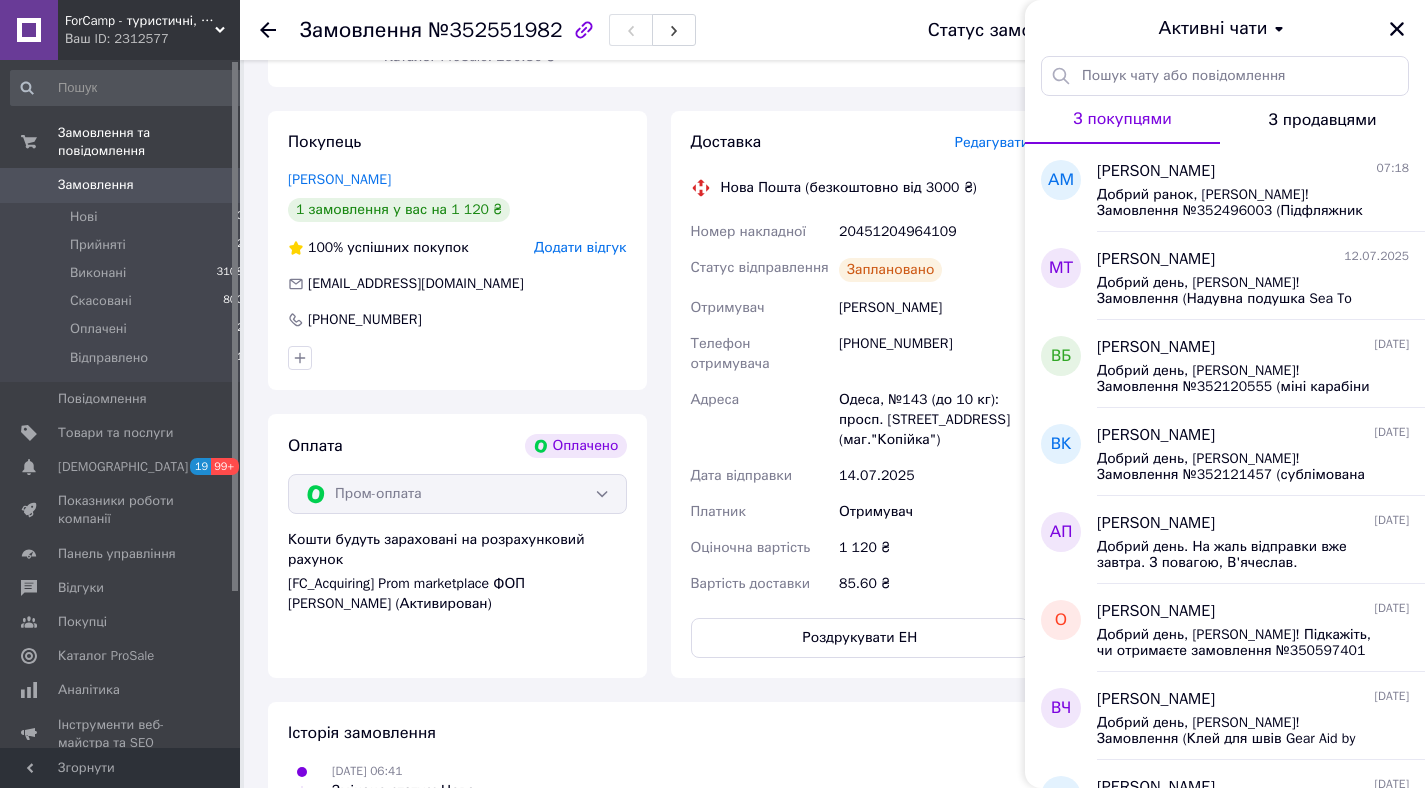 click on "Активні чати" at bounding box center [1225, 28] 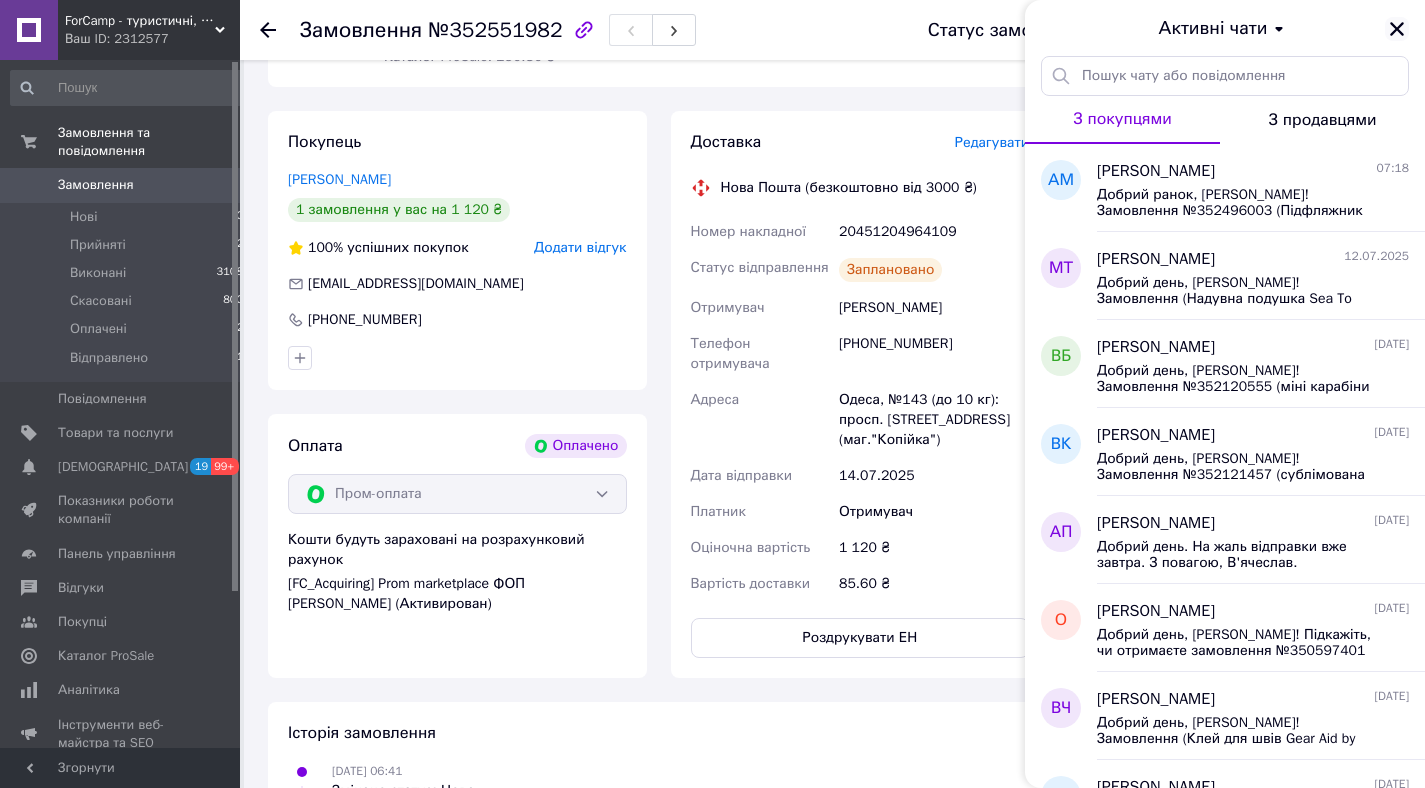 click 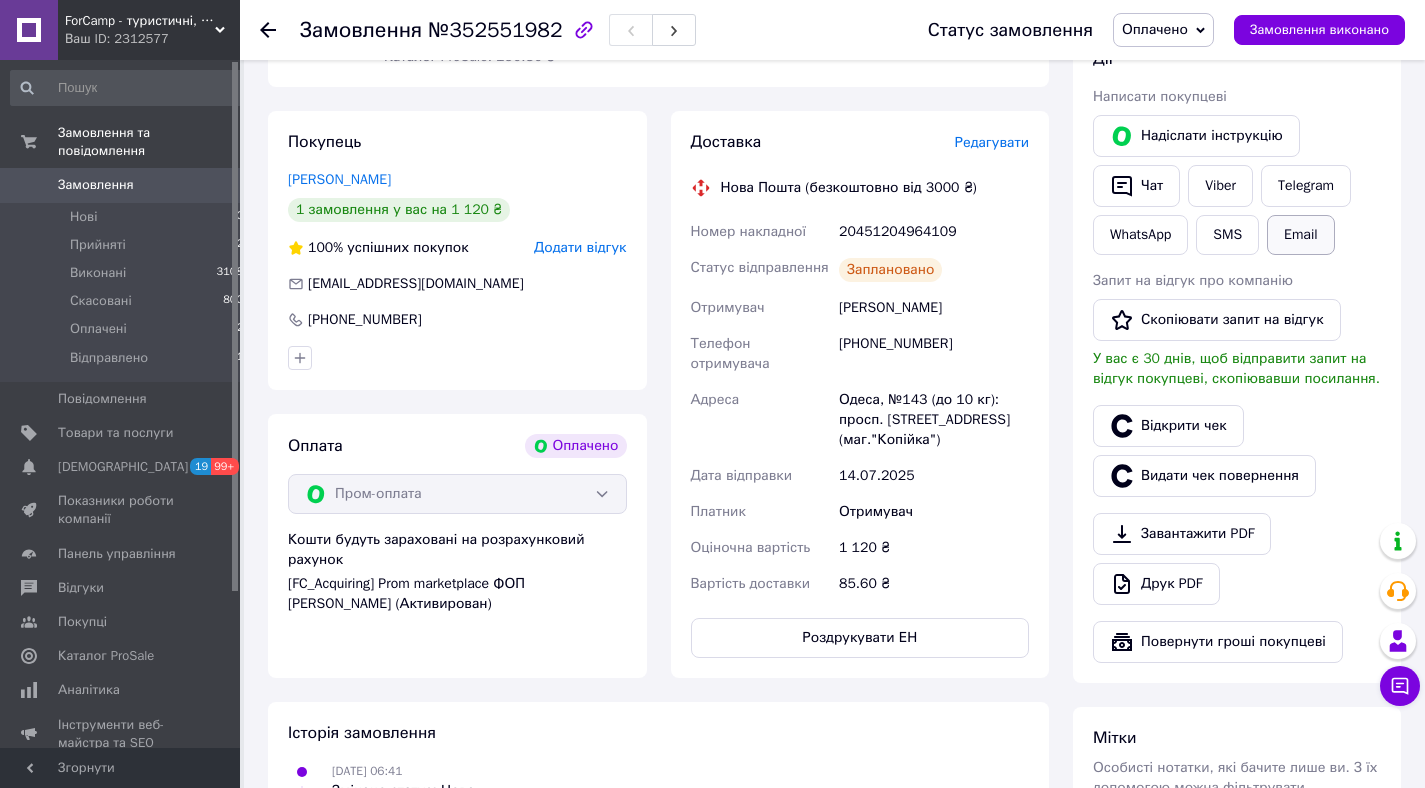 click on "Email" at bounding box center (1301, 235) 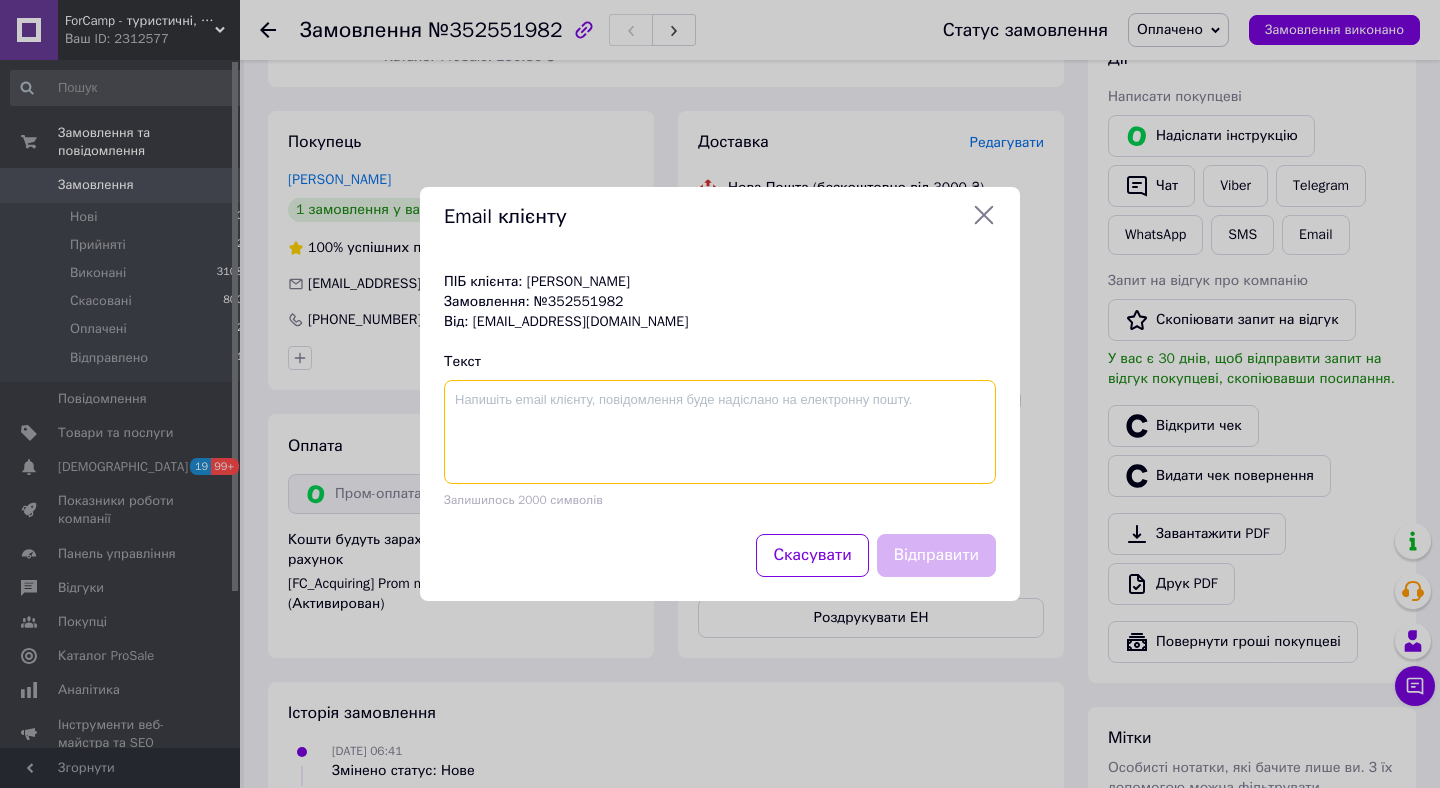 click at bounding box center [720, 432] 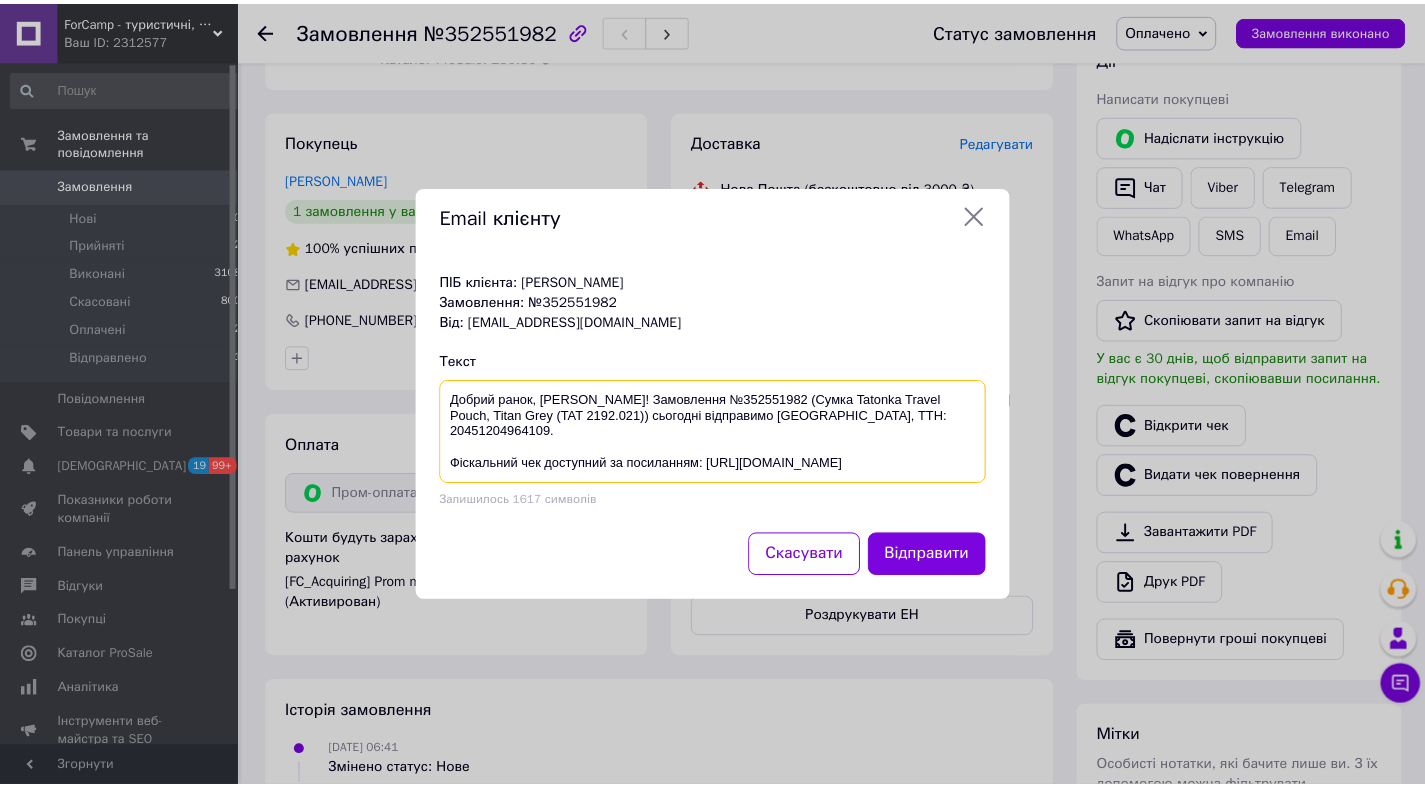 scroll, scrollTop: 37, scrollLeft: 0, axis: vertical 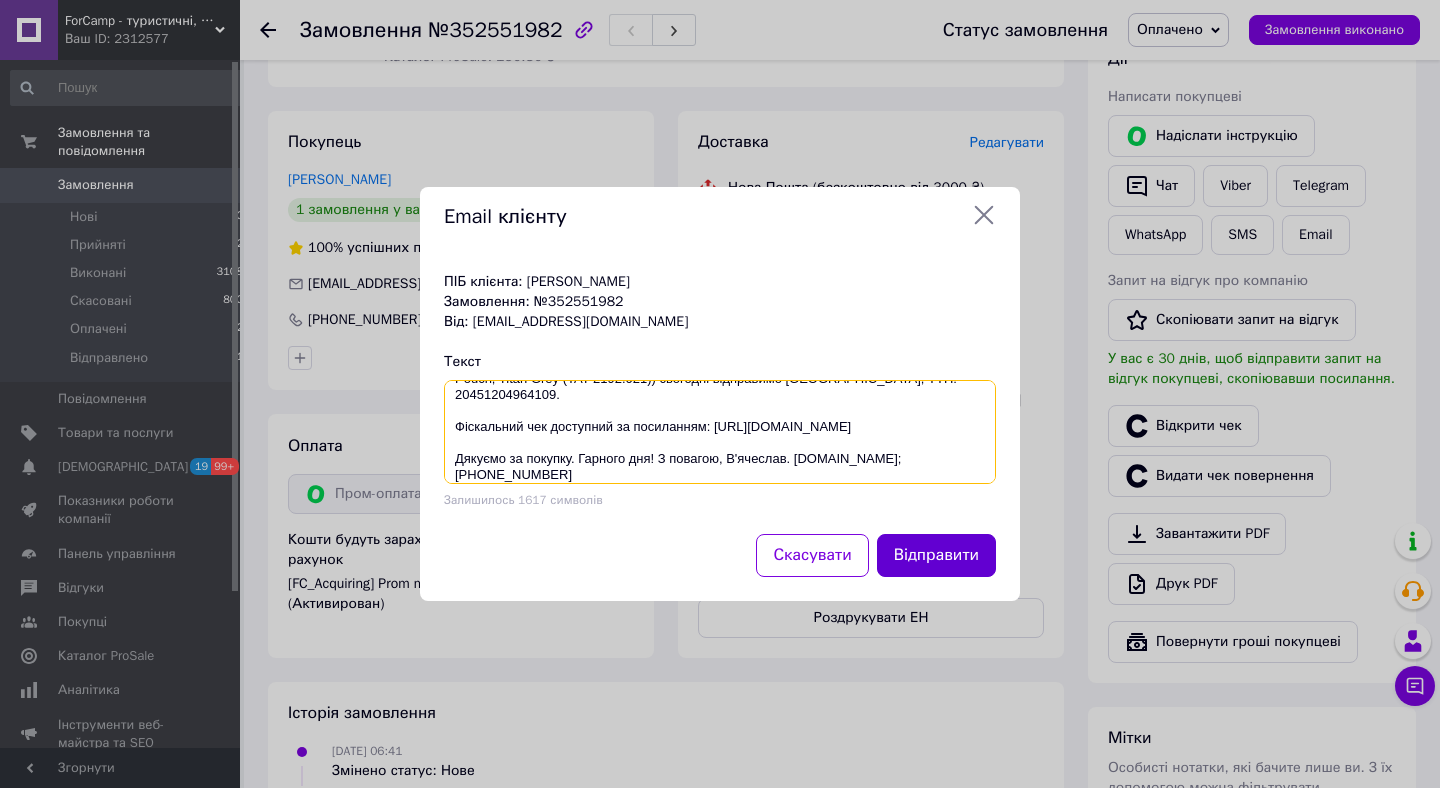 type on "Добрий ранок, Наталіє! Замовлення №352551982 (Сумка Tatonka Travel Pouch, Titan Grey (TAT 2192.021)) сьогодні відправимо Новою Поштою, ТТН: 20451204964109.
Фіскальний чек доступний за посиланням: https://api.checkbox.ua/api/v1/receipts/bca5bd06-7b07-4beb-9e01-fc57ae144424/html?show_buttons=true
Дякуємо за покупку. Гарного дня! З повагою, В'ячеслав. forcamp.in.ua; +380979386680" 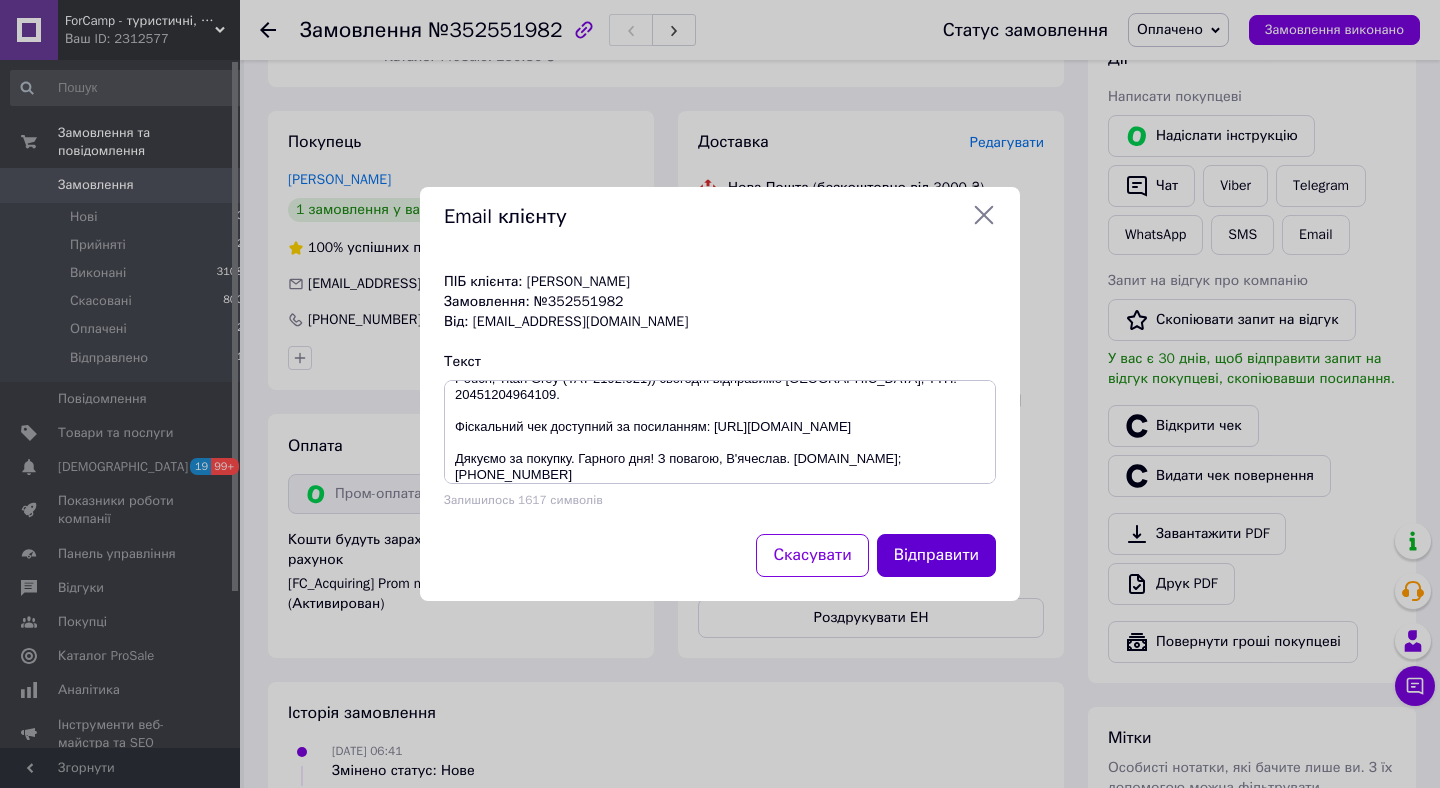 click on "Відправити" at bounding box center [936, 555] 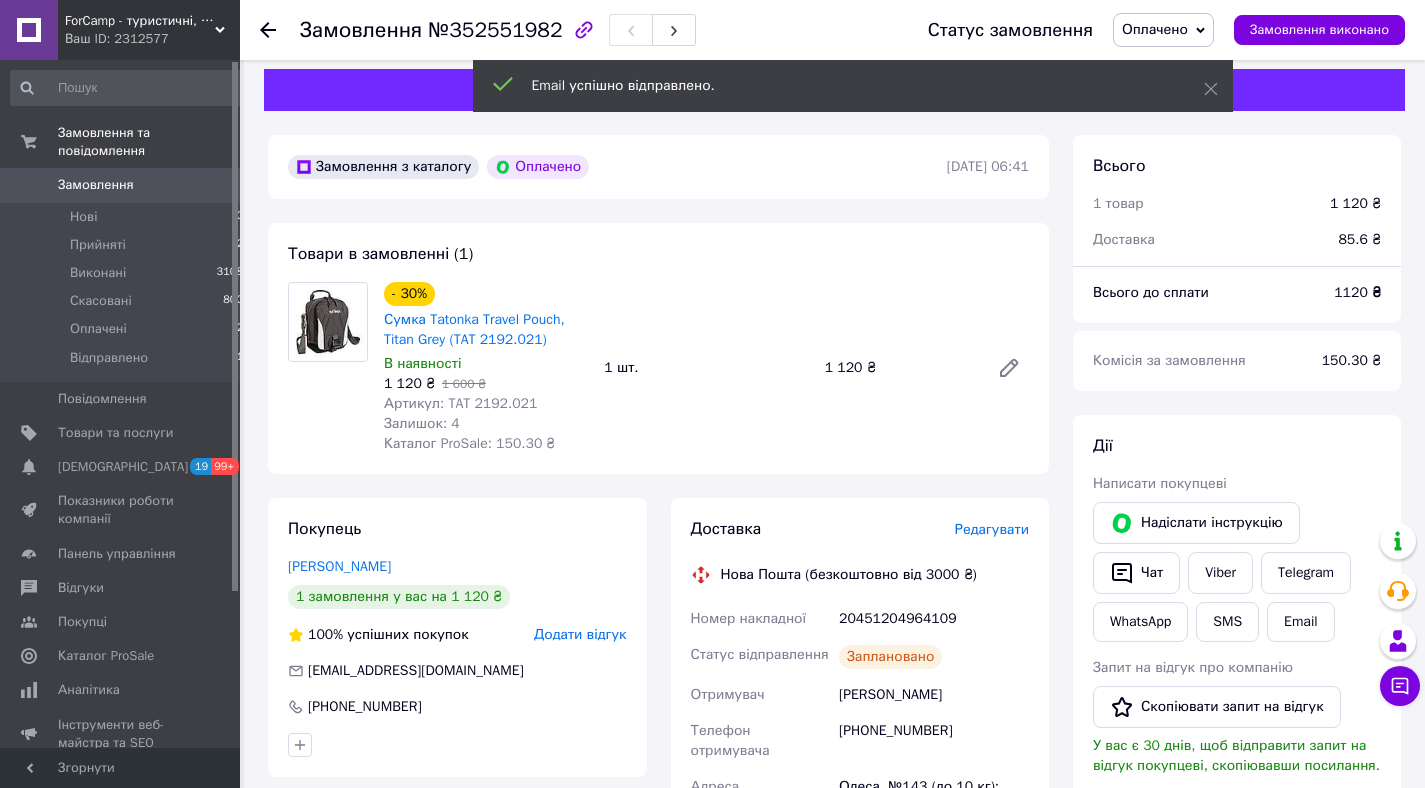 scroll, scrollTop: 0, scrollLeft: 0, axis: both 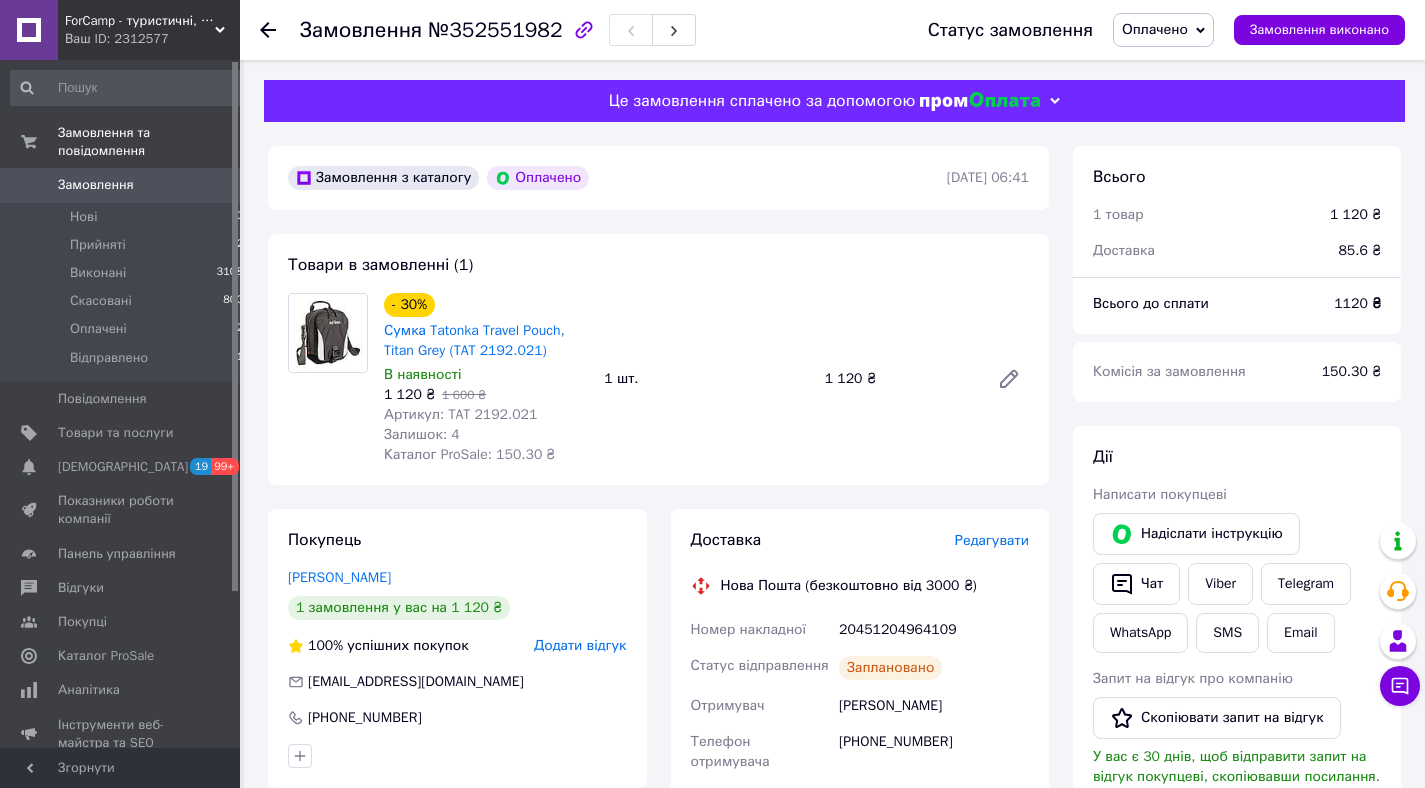 click on "Замовлення 0" at bounding box center [127, 185] 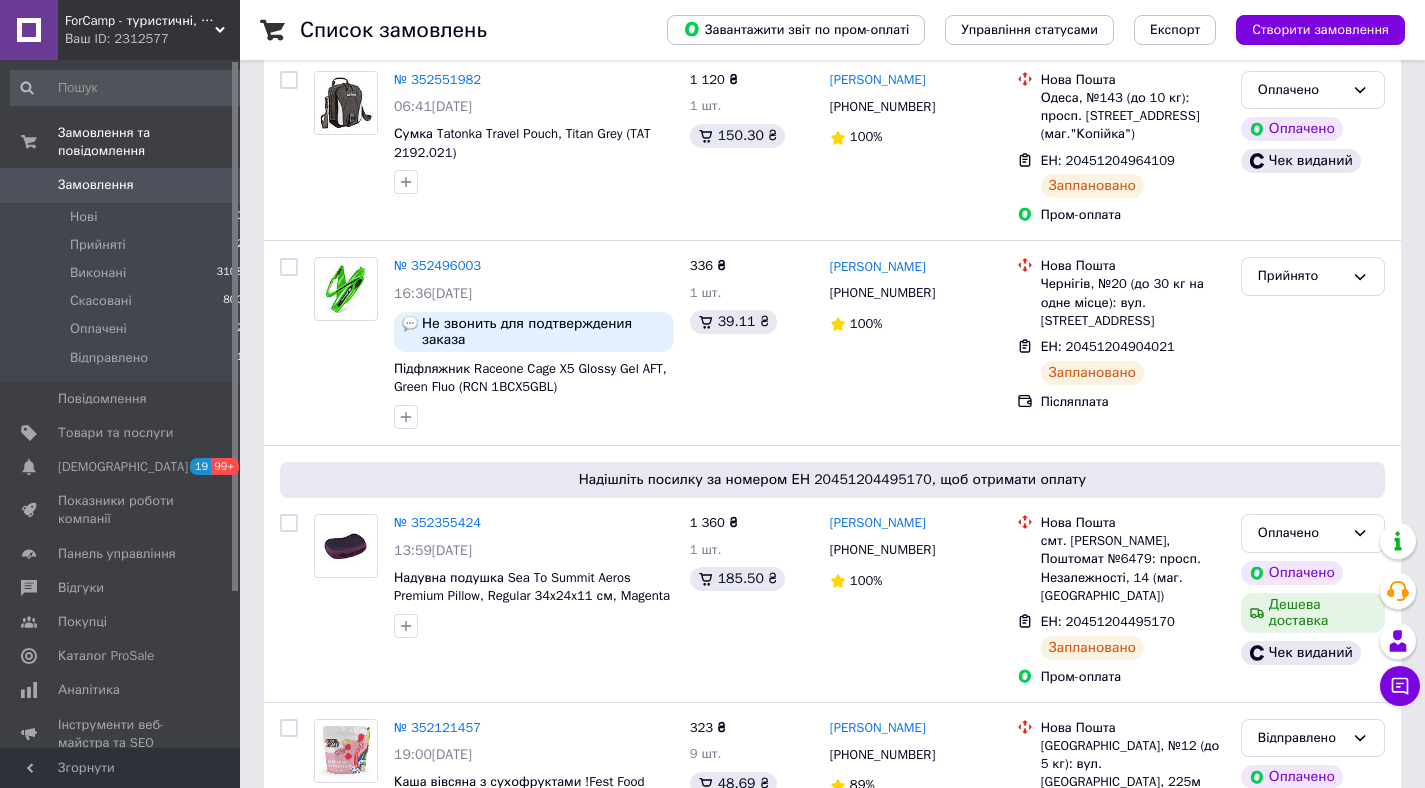 scroll, scrollTop: 316, scrollLeft: 0, axis: vertical 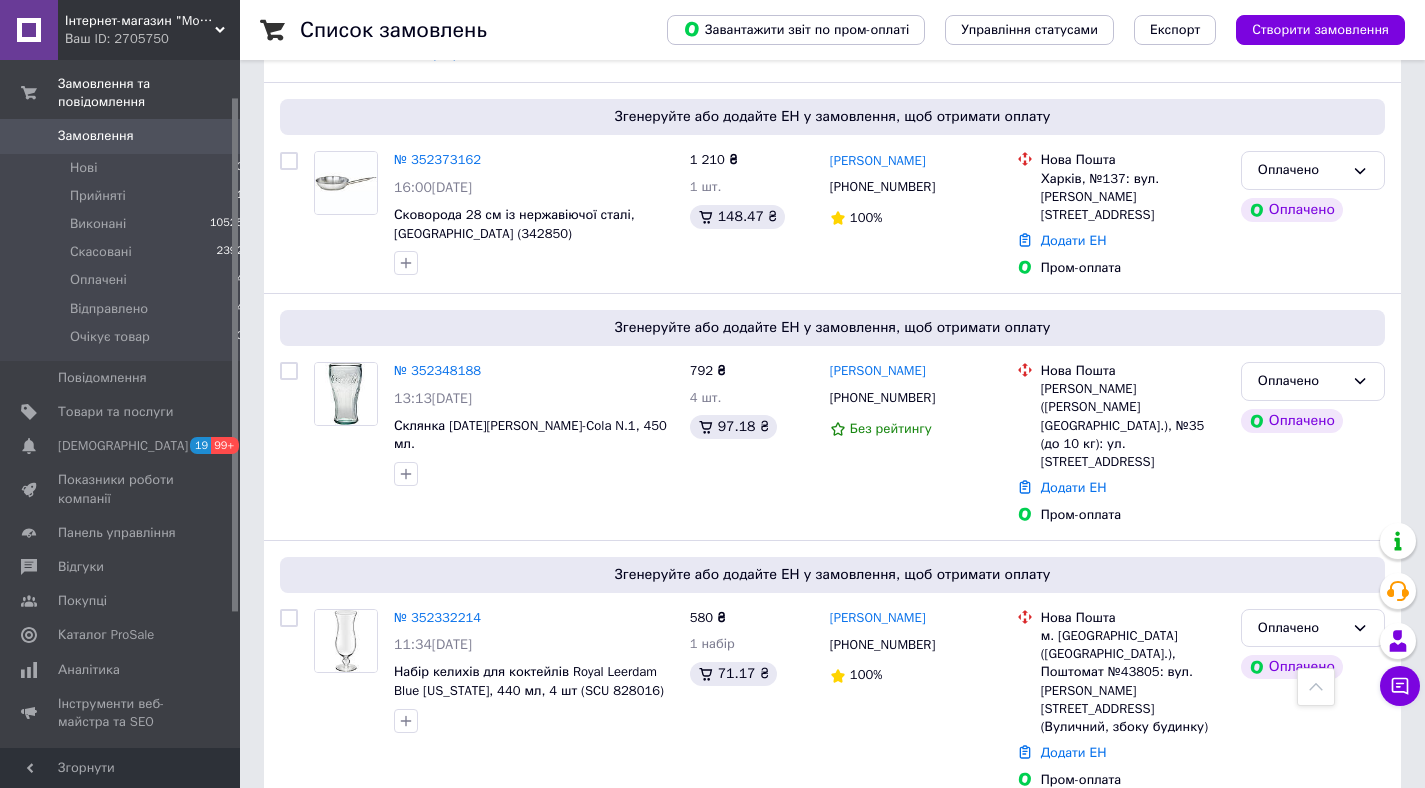 click on "Інтернет-магазин "Modern Shop"" at bounding box center (140, 21) 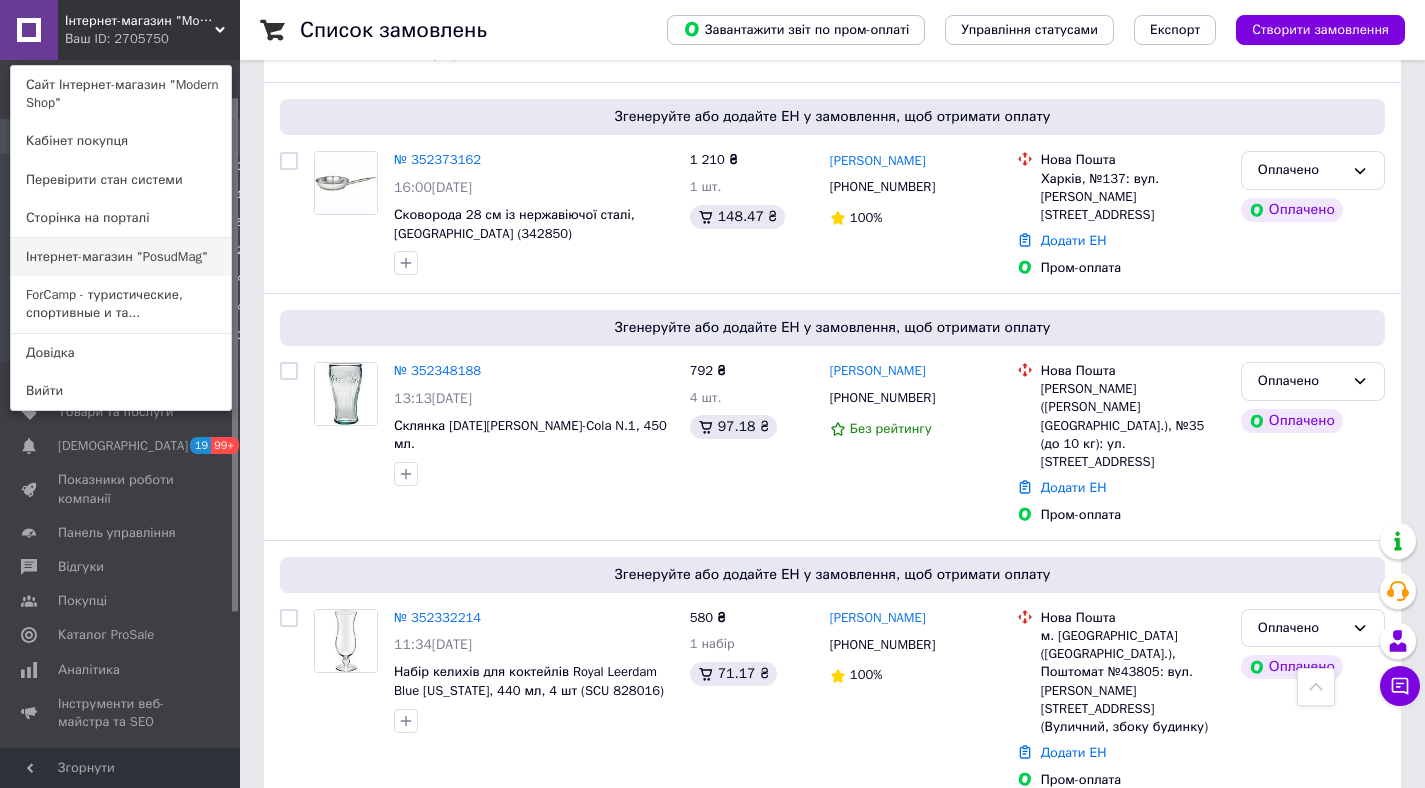 click on "Інтернет-магазин "PosudMag"" at bounding box center [121, 257] 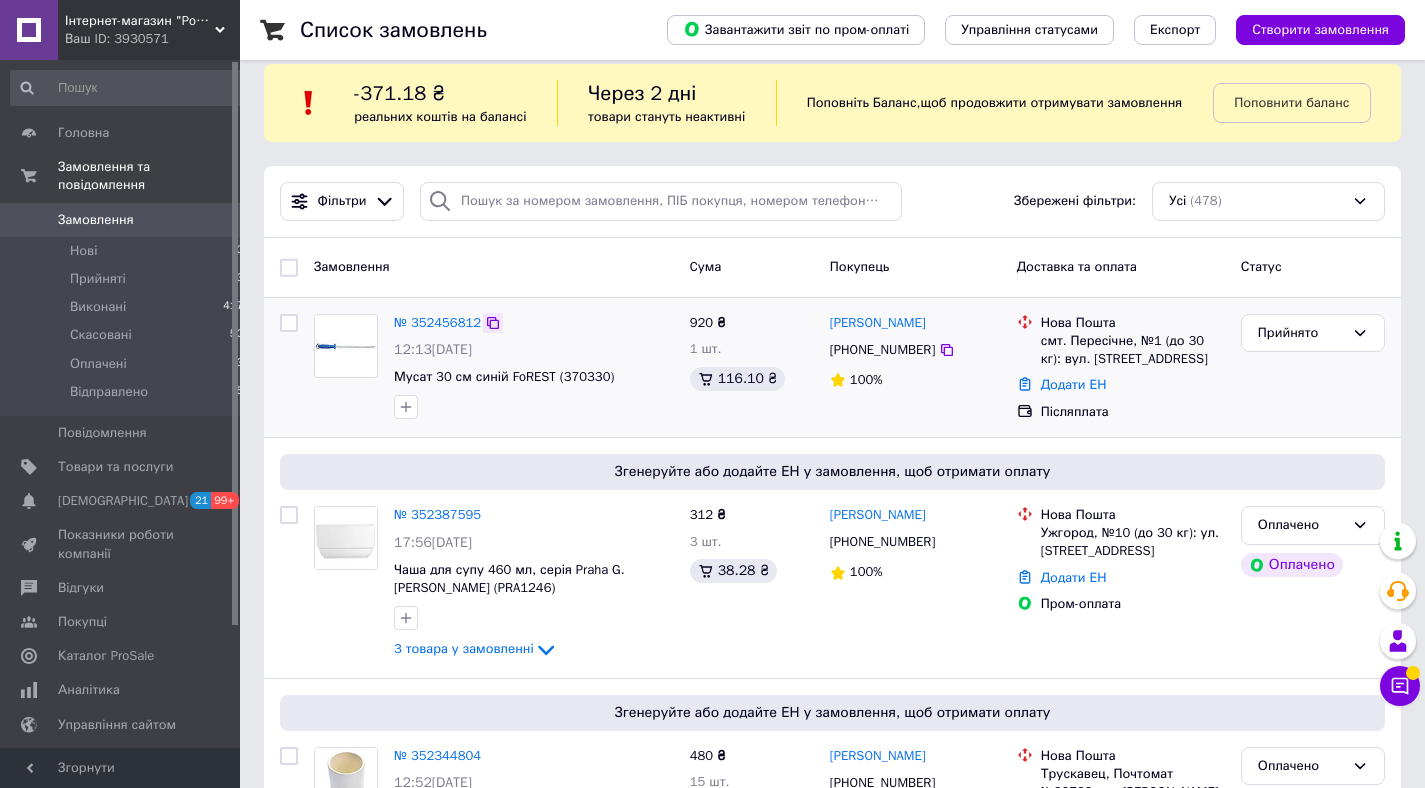 scroll, scrollTop: 21, scrollLeft: 0, axis: vertical 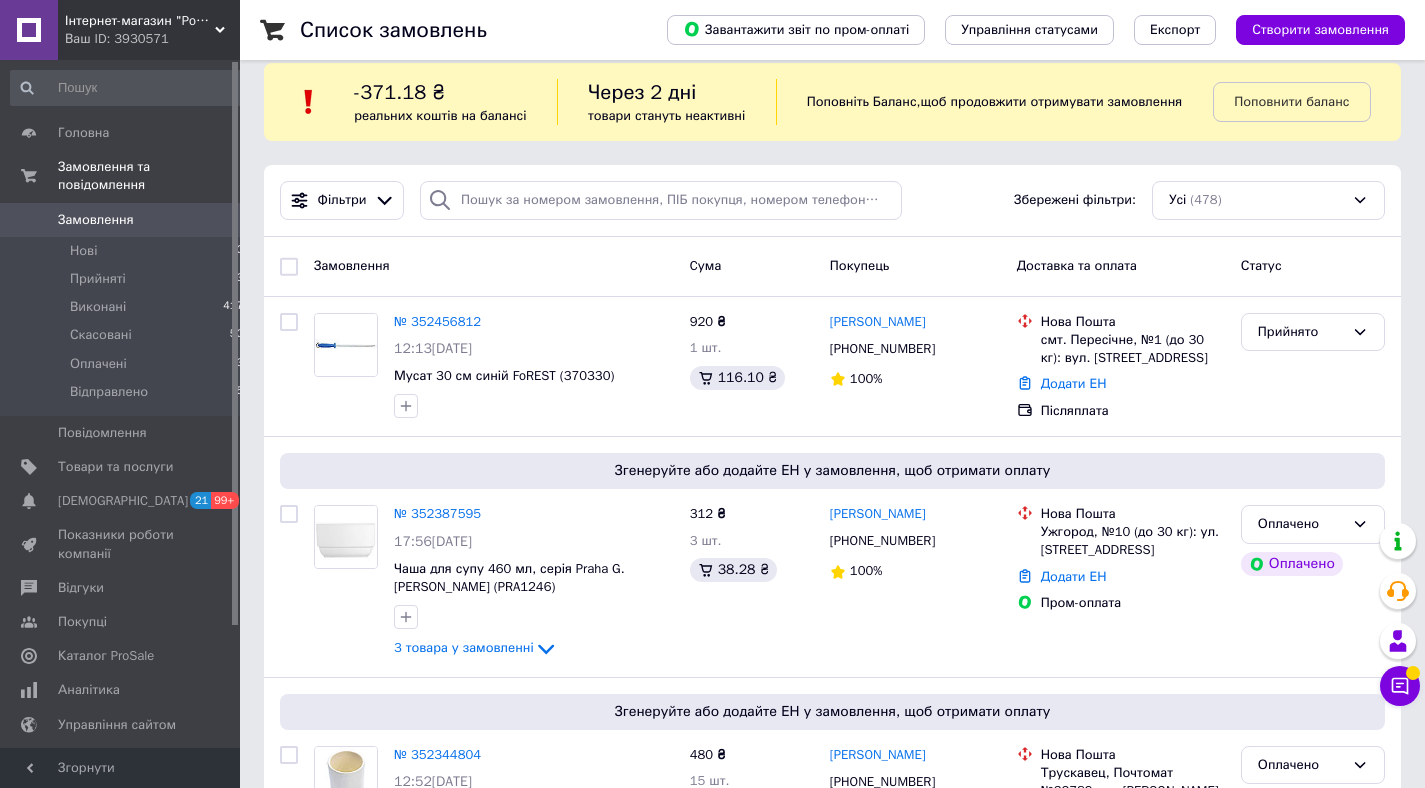 click on "Інтернет-магазин "PosudMag"" at bounding box center (140, 21) 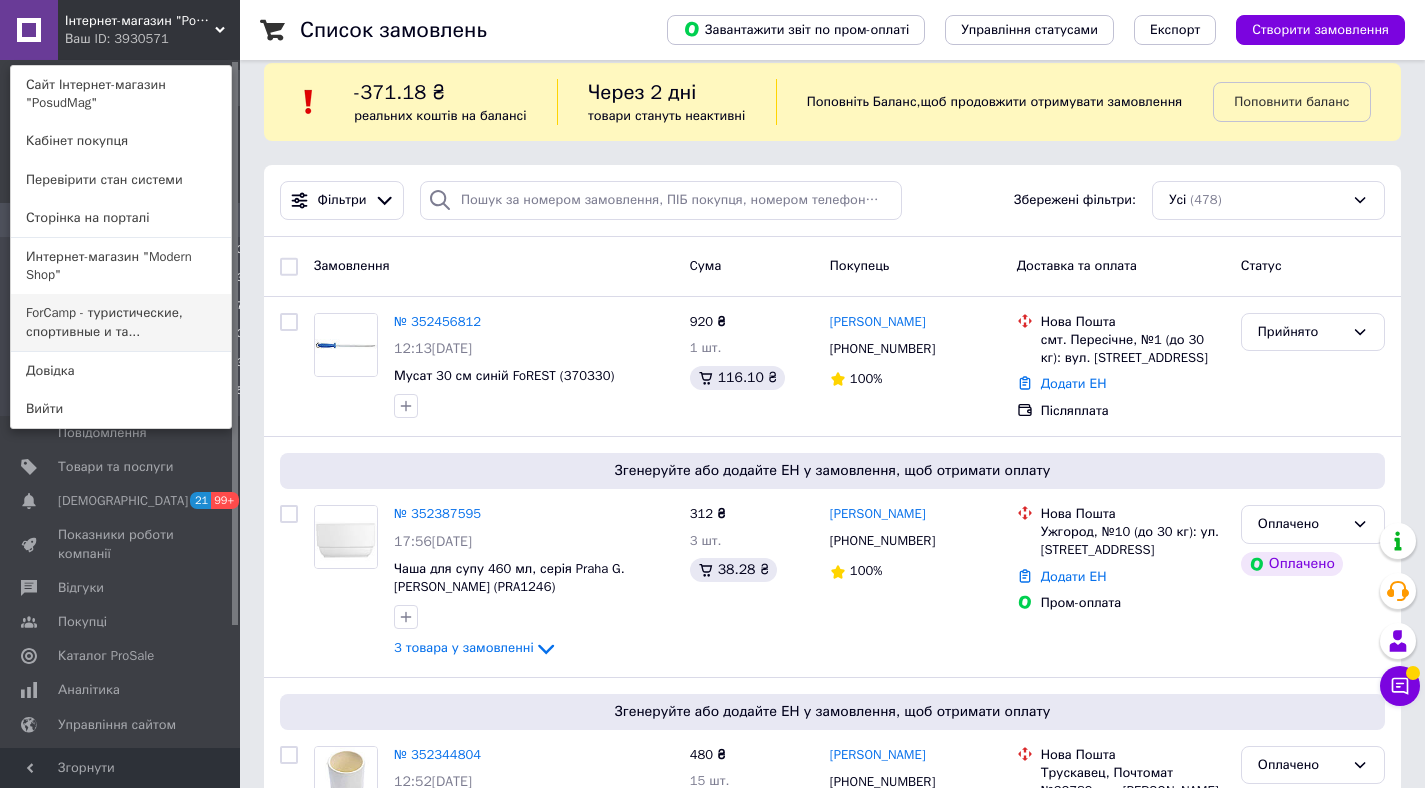 click on "ForCamp - туристические, спортивные и та..." at bounding box center [121, 322] 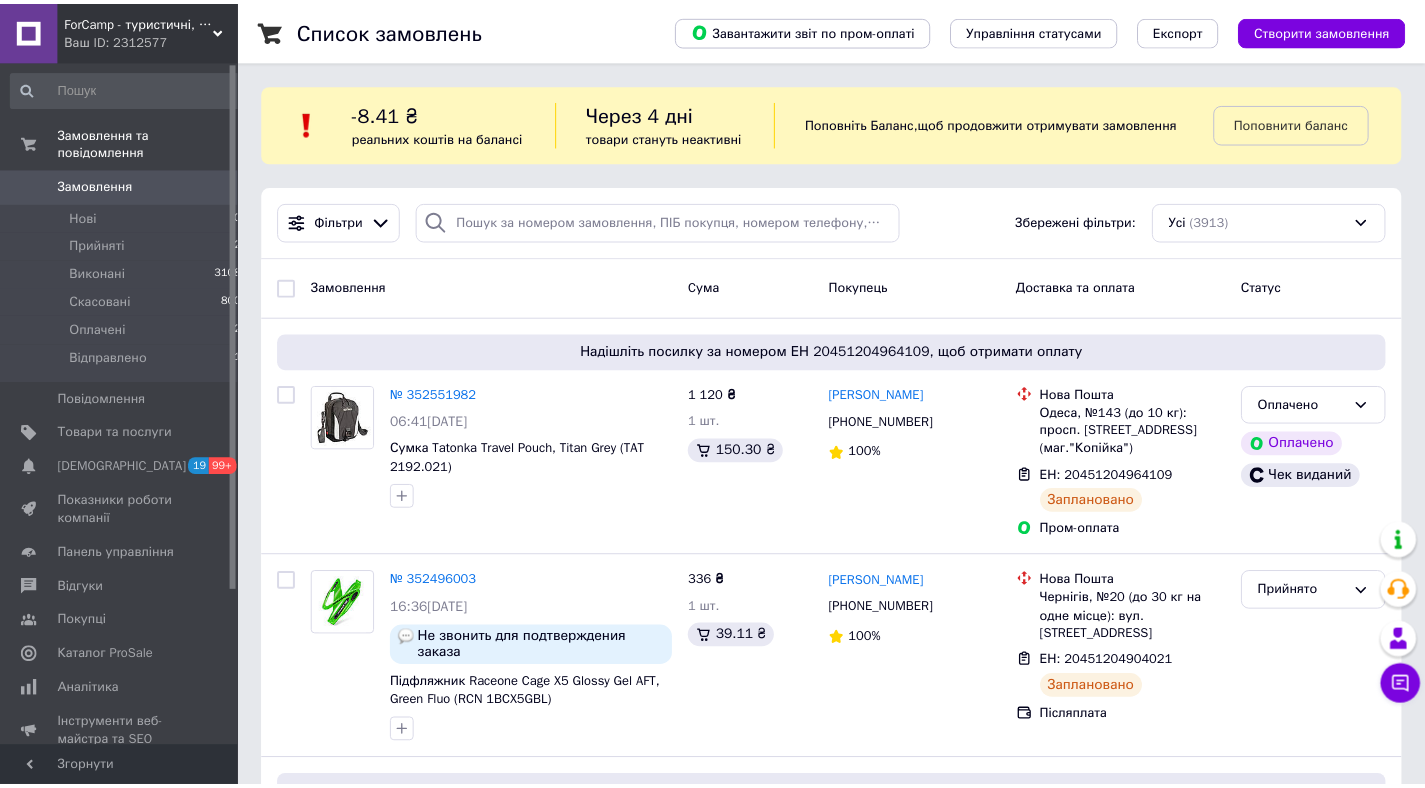 scroll, scrollTop: 0, scrollLeft: 0, axis: both 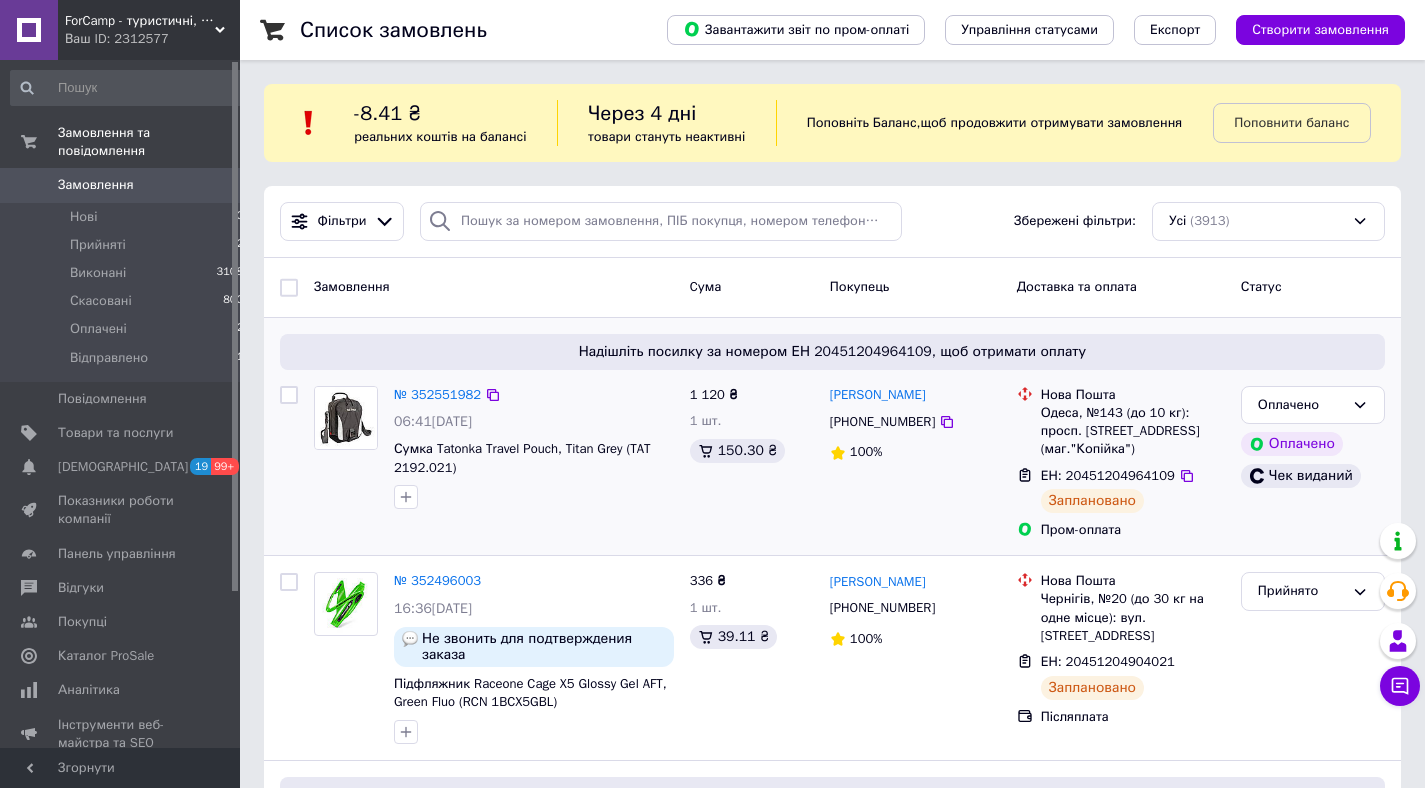 click on "1 120 ₴ 1 шт. 150.30 ₴" at bounding box center [752, 463] 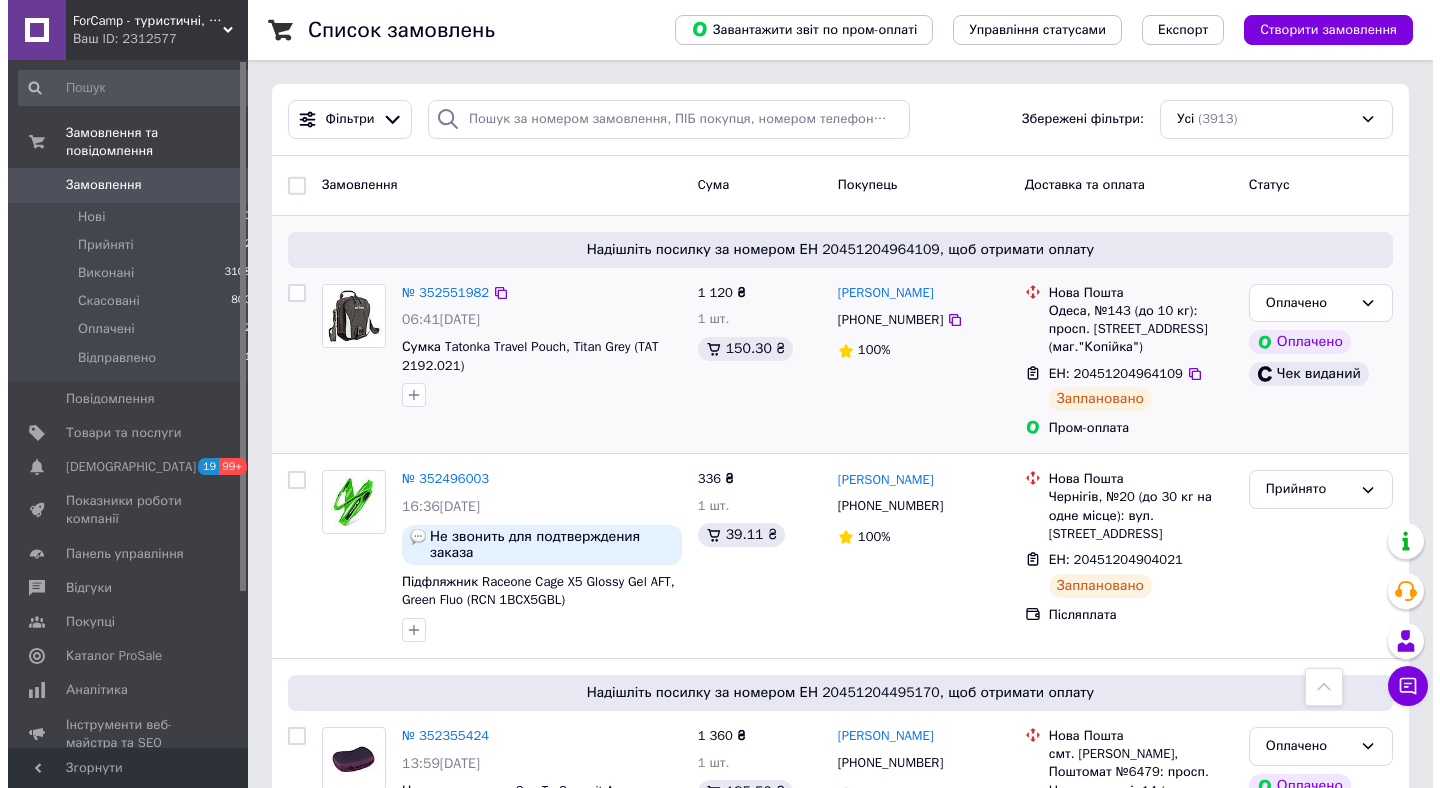 scroll, scrollTop: 0, scrollLeft: 0, axis: both 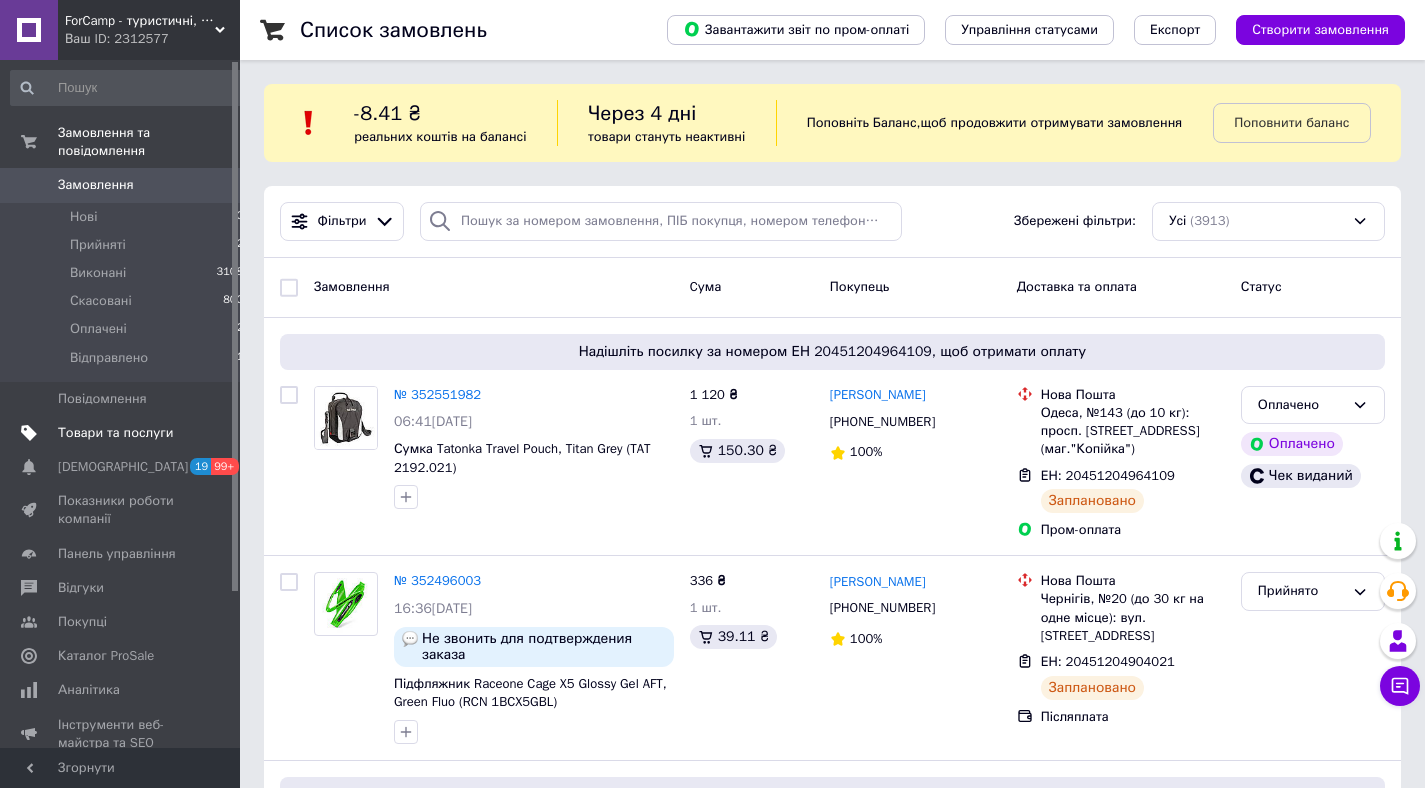 click on "Товари та послуги" at bounding box center [115, 433] 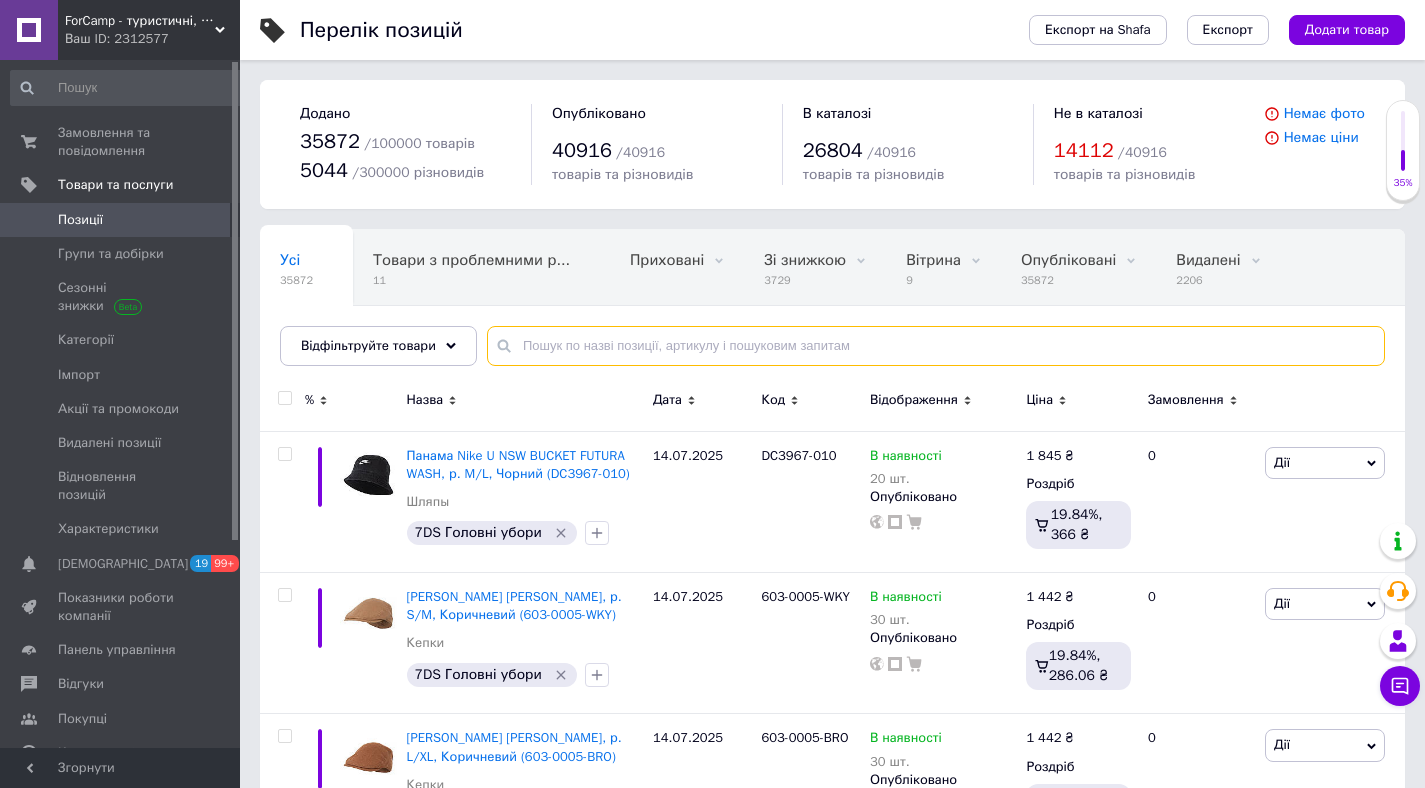 click at bounding box center [936, 346] 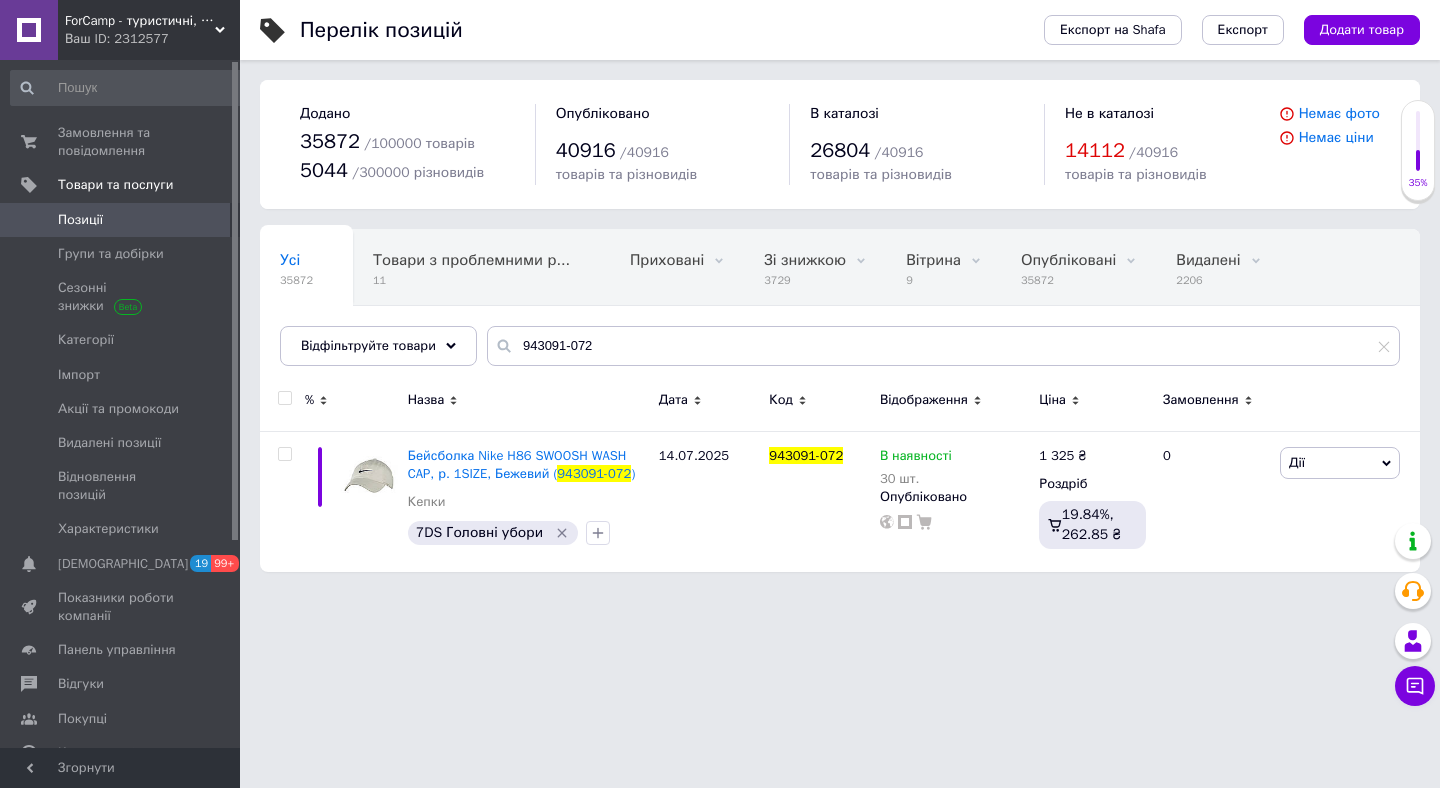 click on "ForCamp - туристичні, спортивні та тактичні товари" at bounding box center (140, 21) 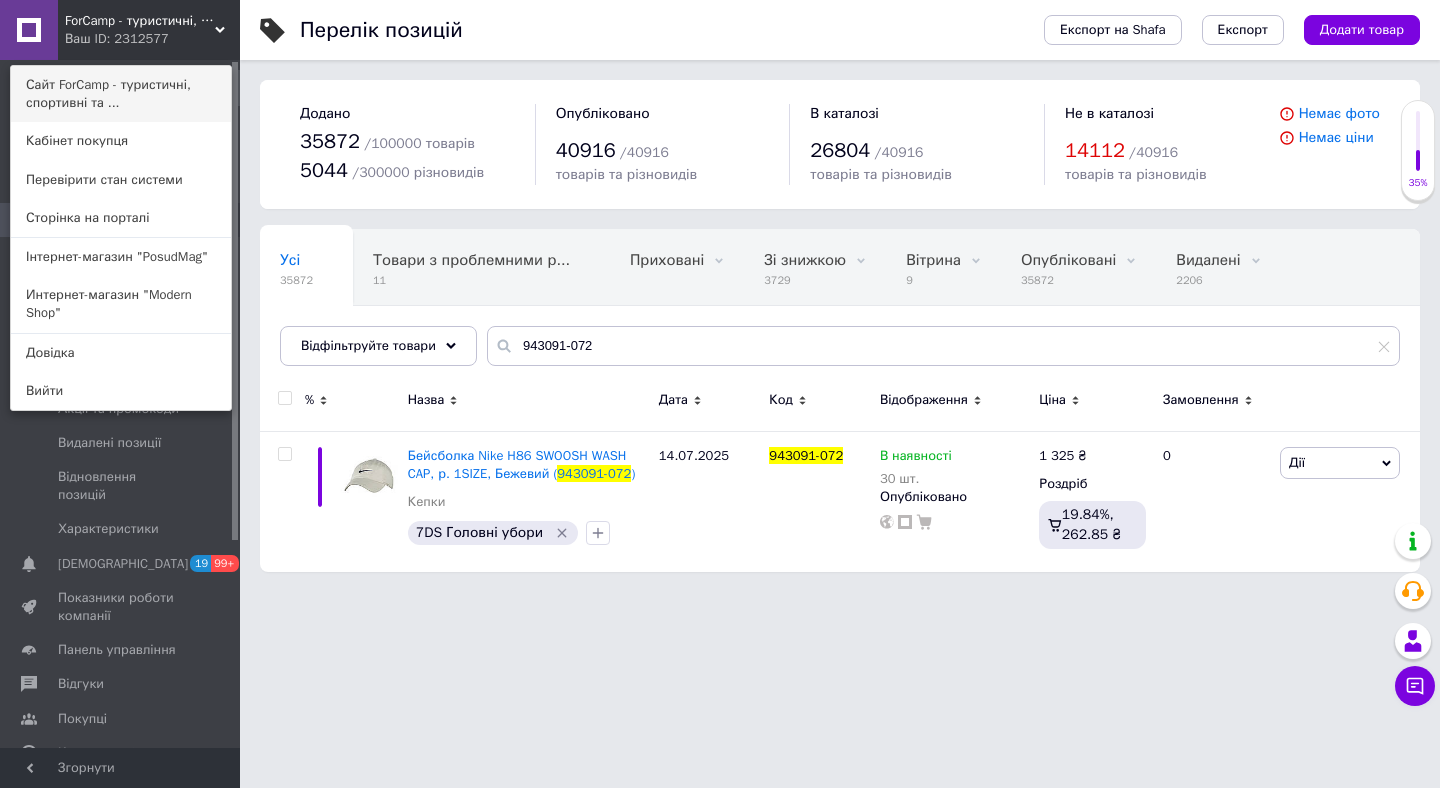 click on "Сайт ForCamp - туристичні, спортивні та ..." at bounding box center (121, 94) 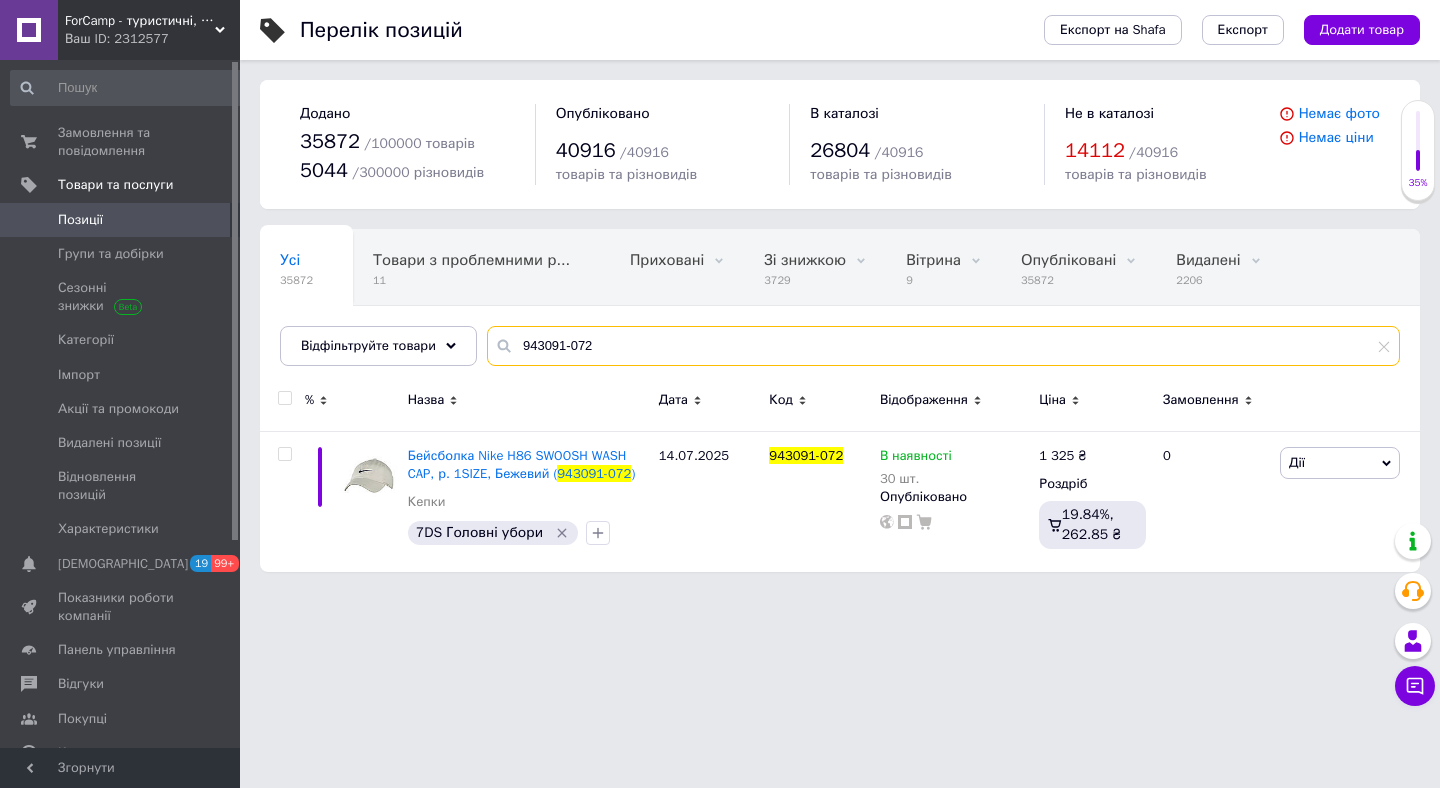 click on "943091-072" at bounding box center [943, 346] 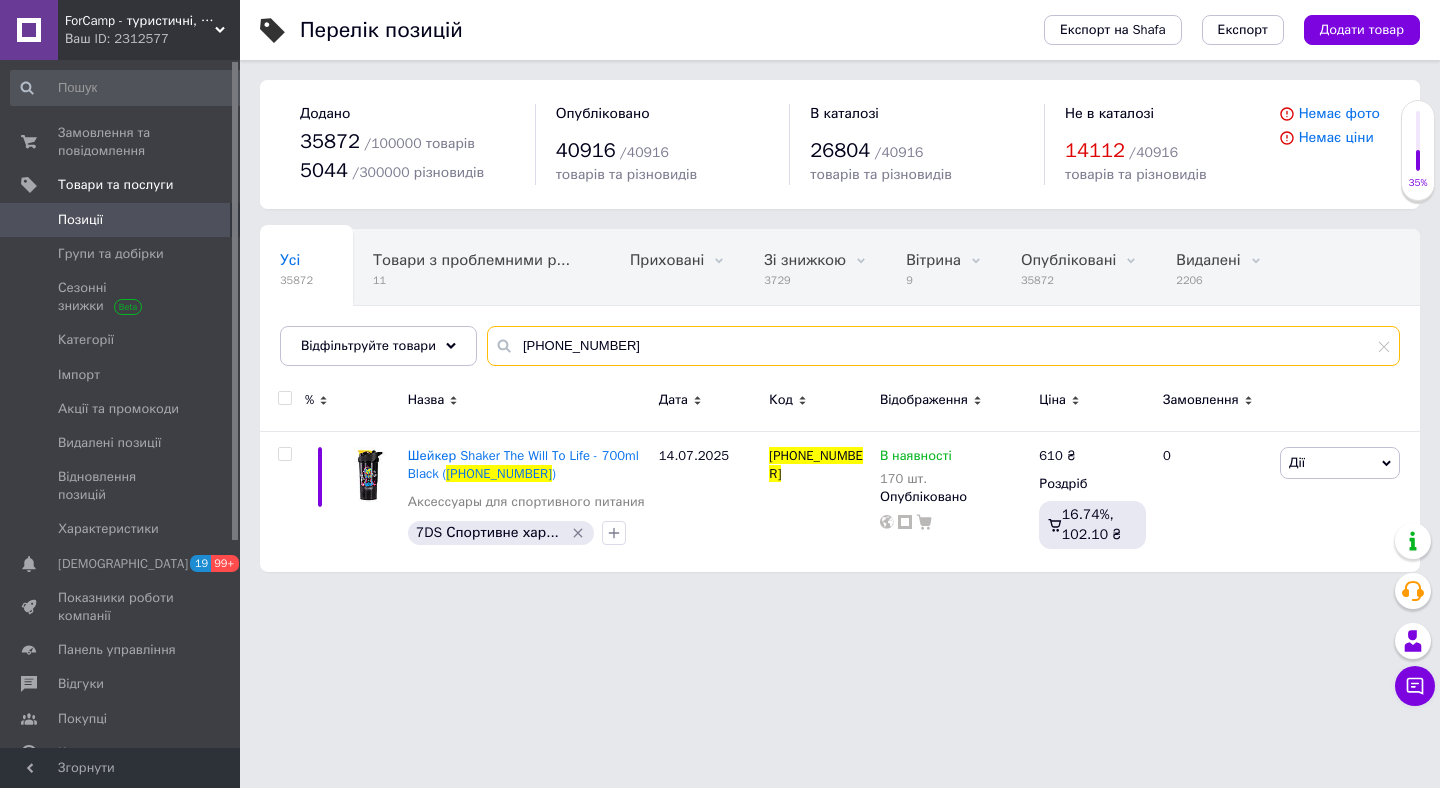 type on "[PHONE_NUMBER]" 